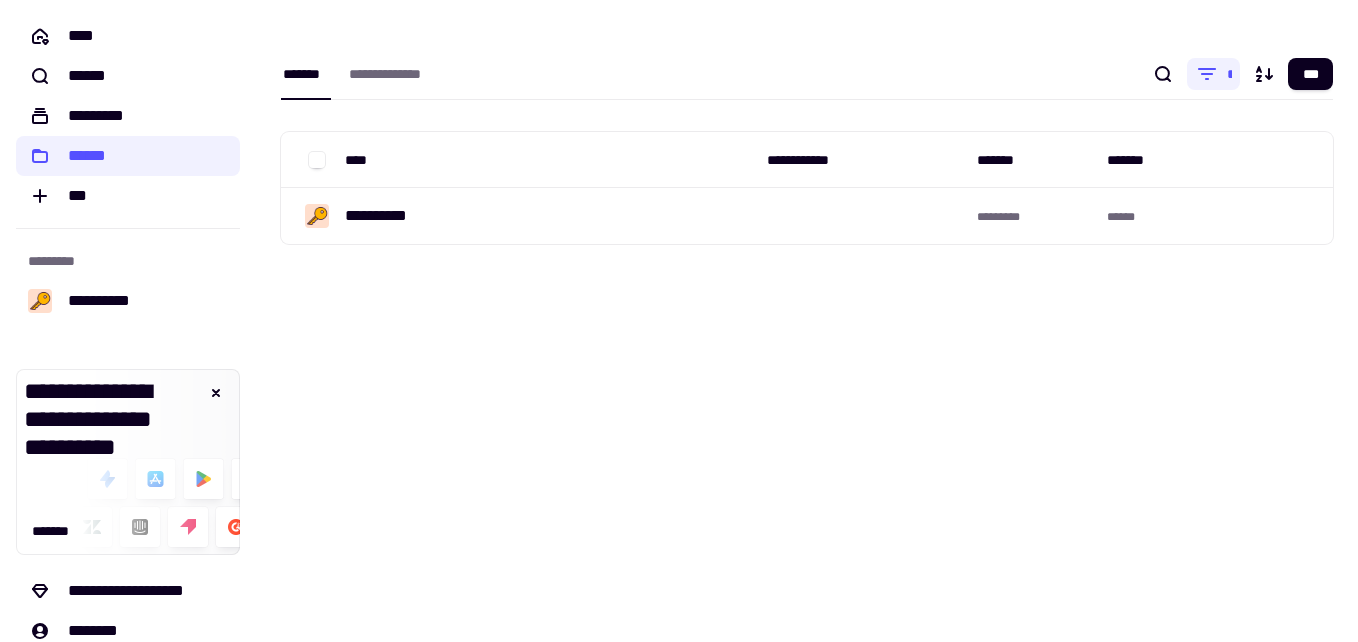 scroll, scrollTop: 0, scrollLeft: 0, axis: both 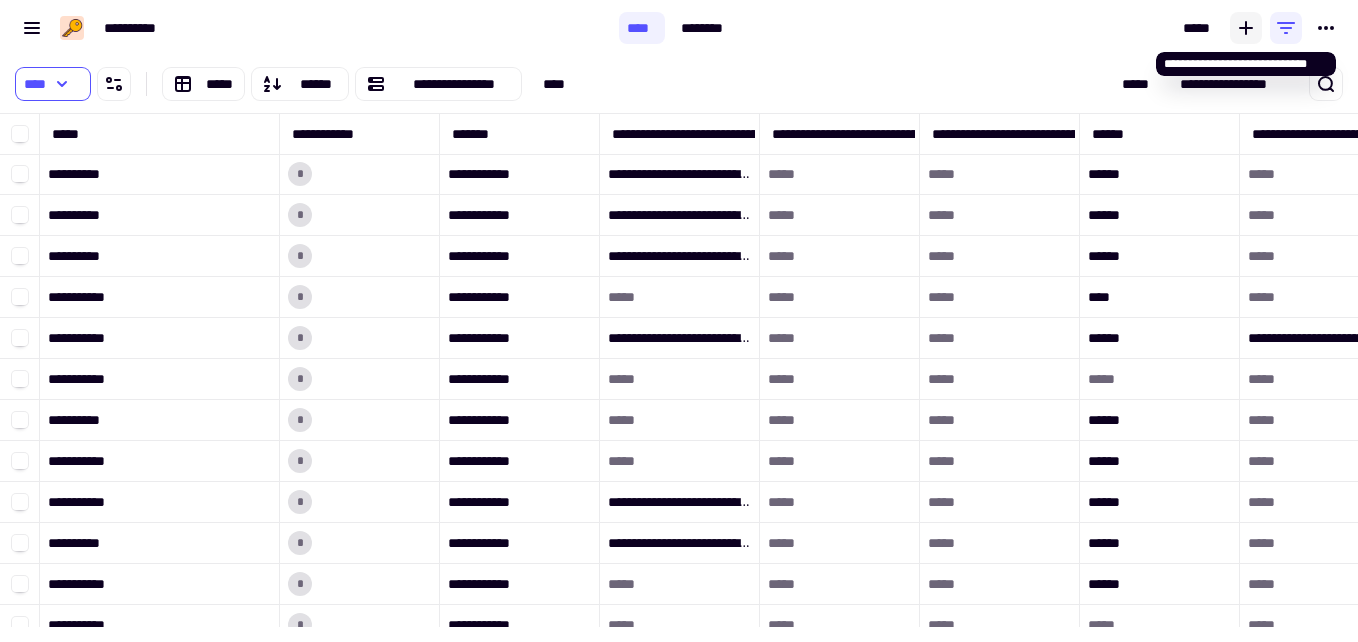 click 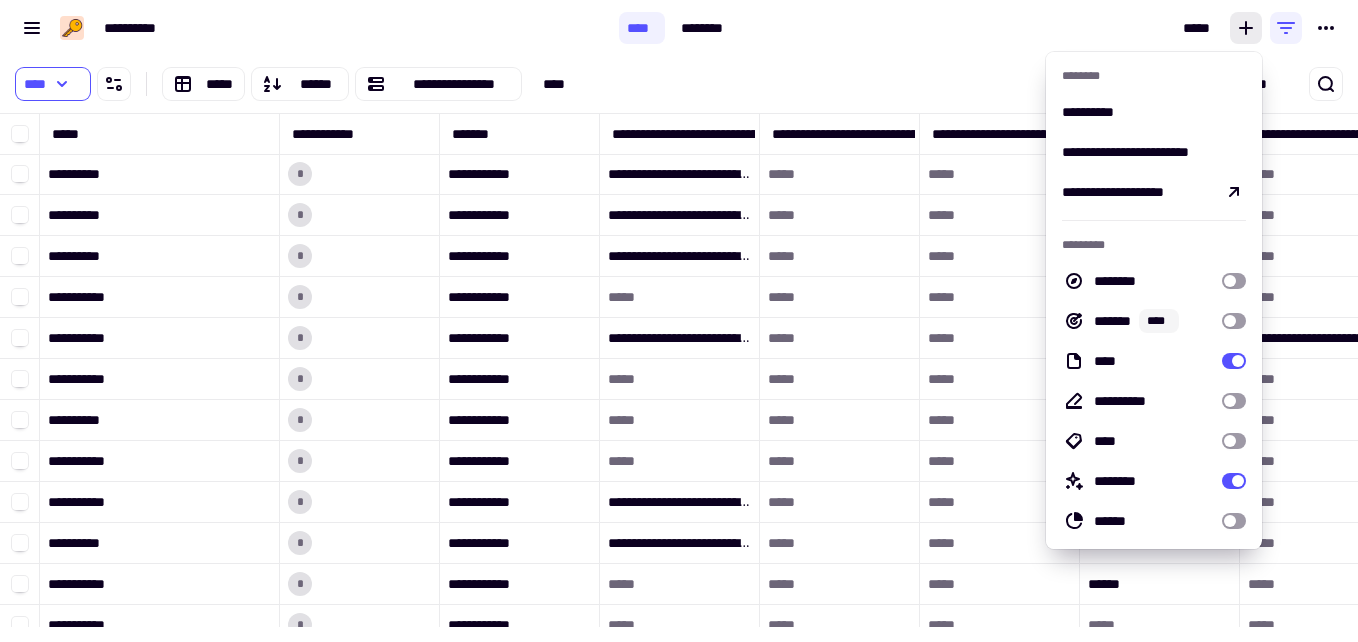 click on "*****" at bounding box center (1048, 28) 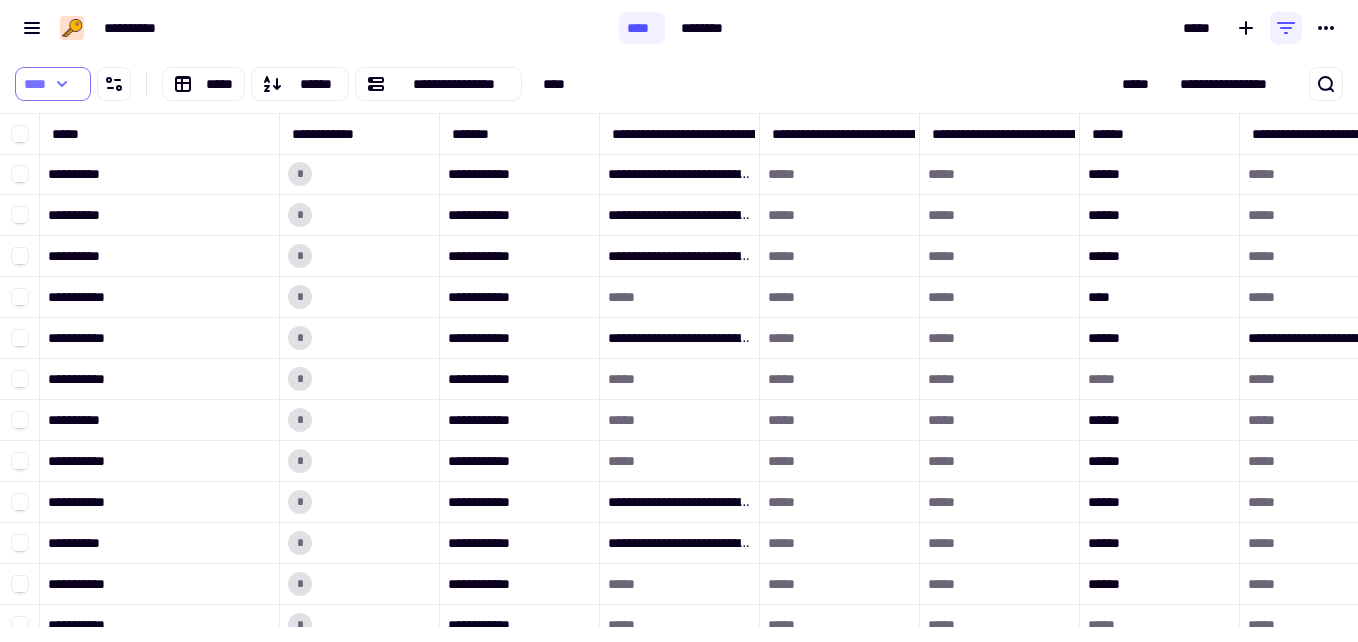 click 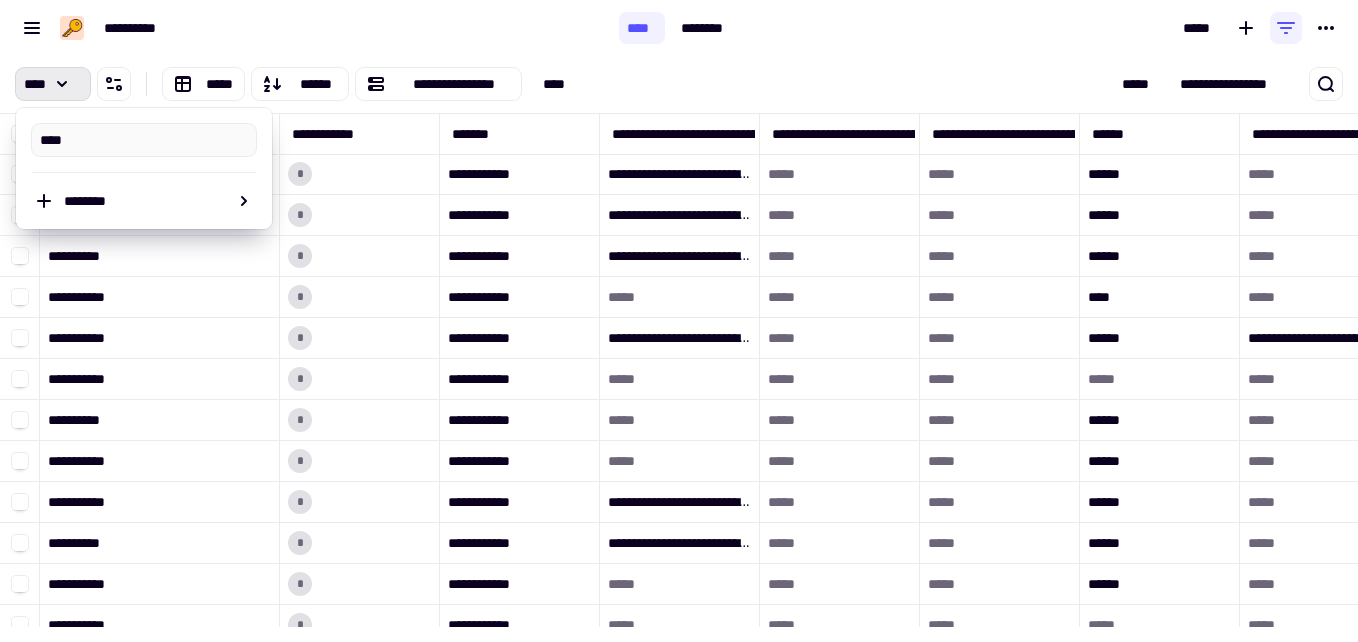 click on "**********" at bounding box center (309, 28) 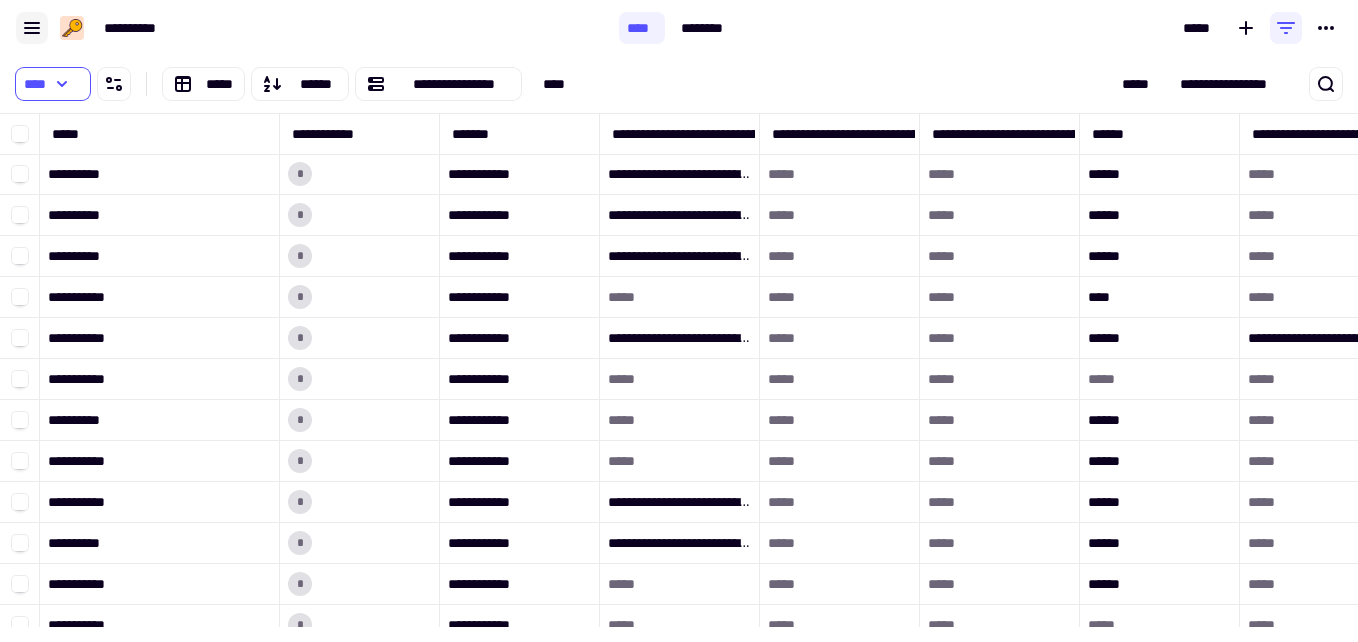 click 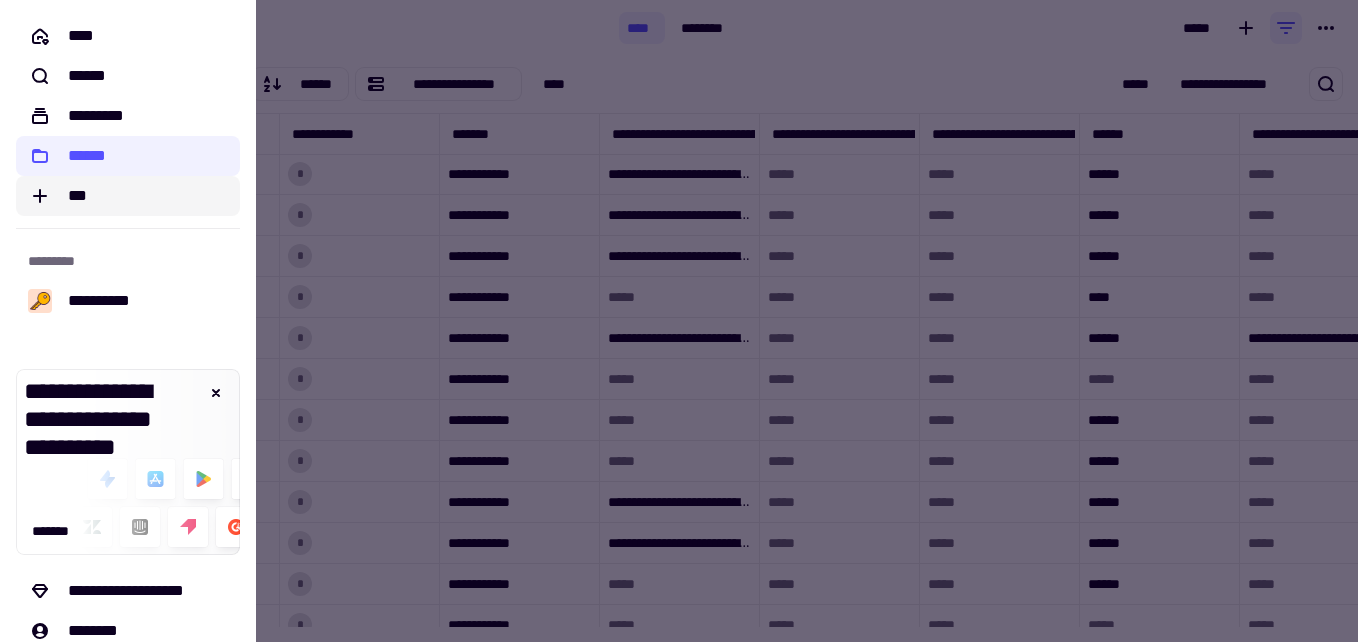 click on "***" 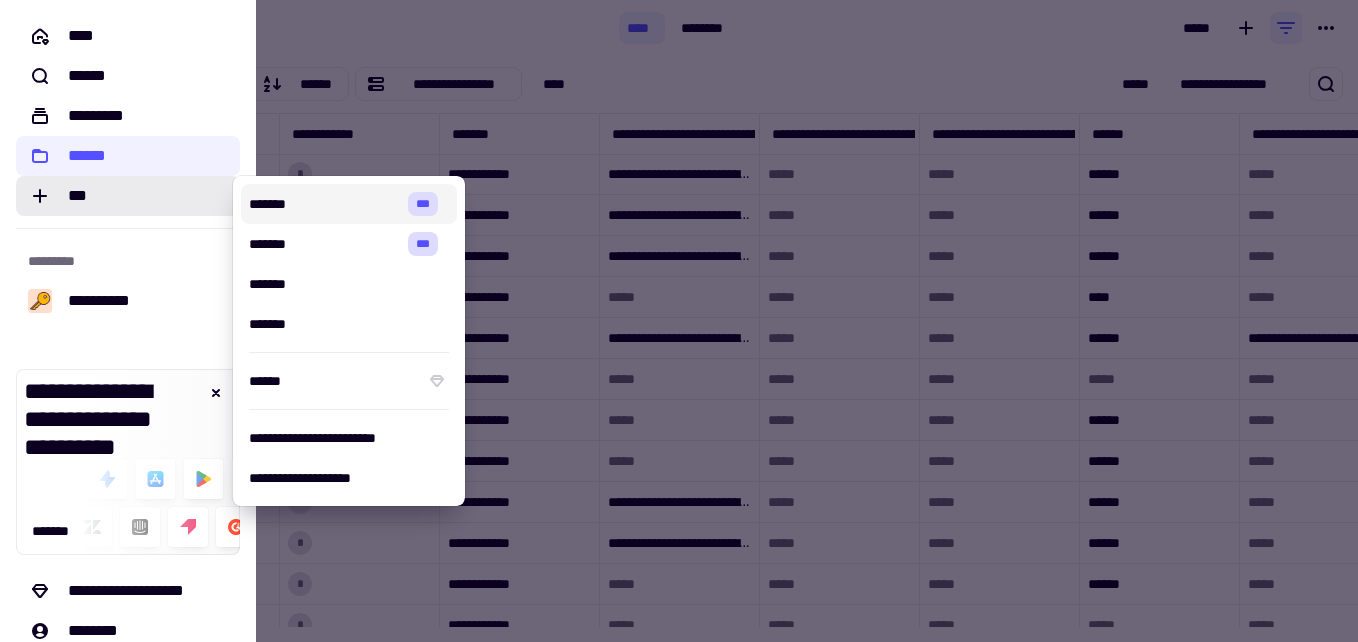 click on "*******" at bounding box center (324, 204) 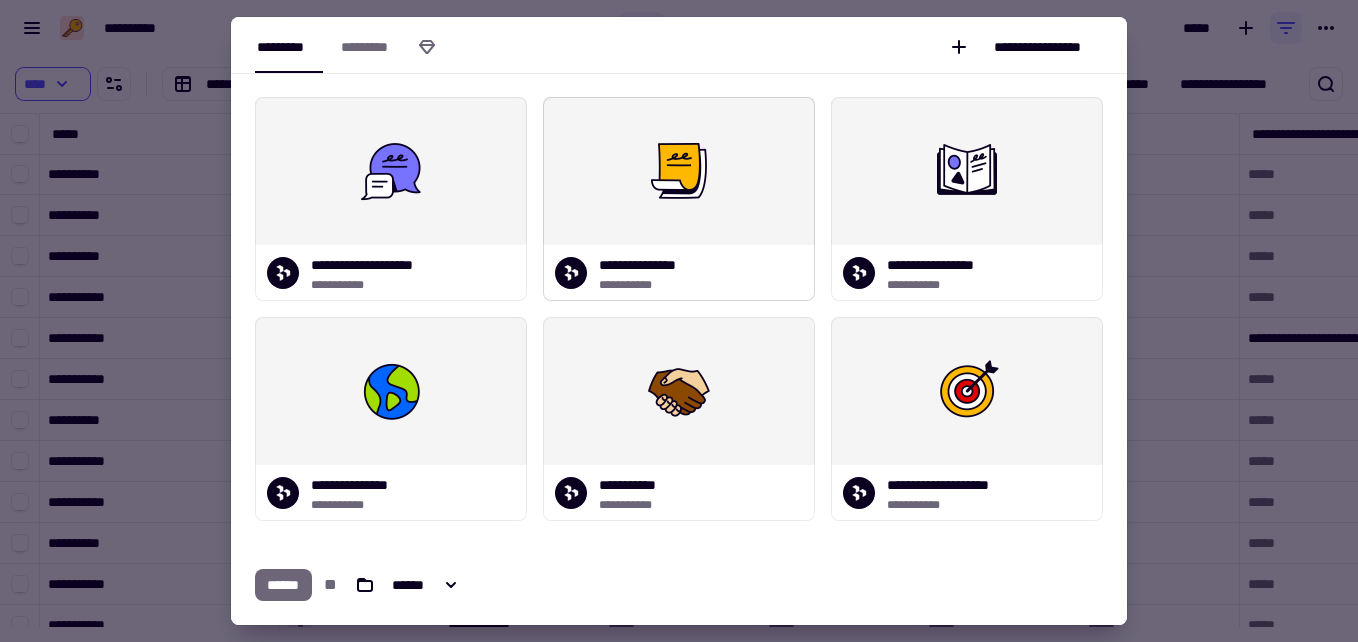 click at bounding box center (679, 171) 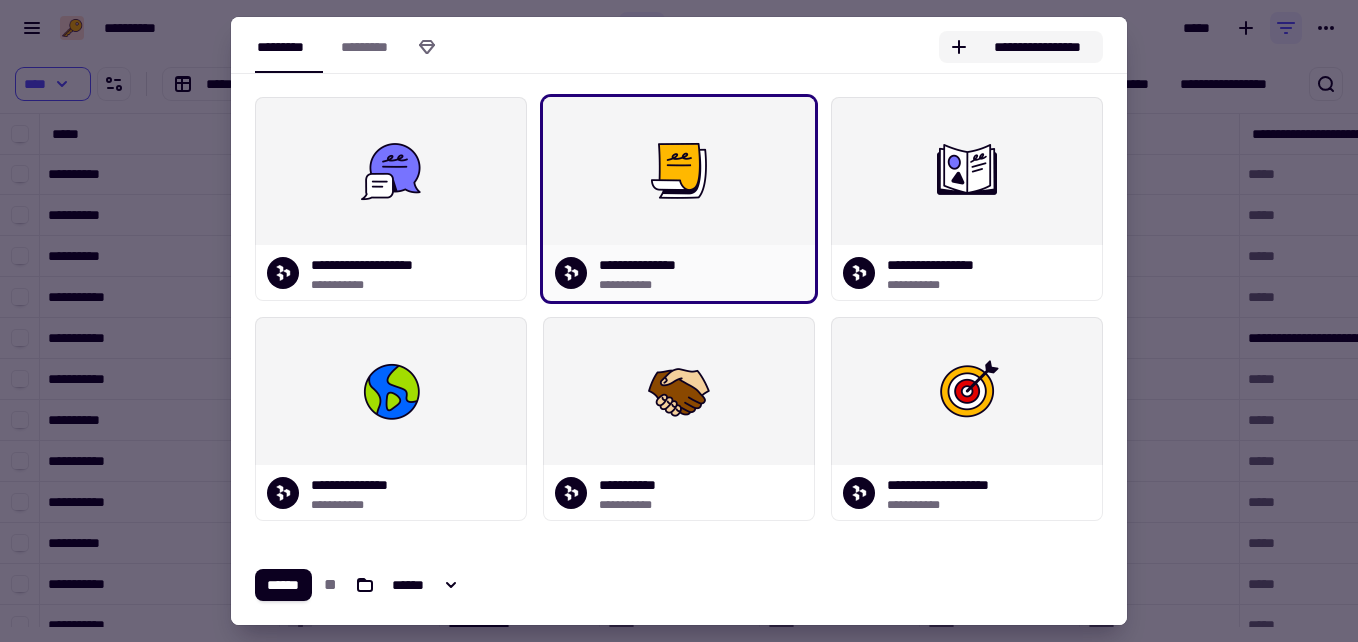 click on "**********" 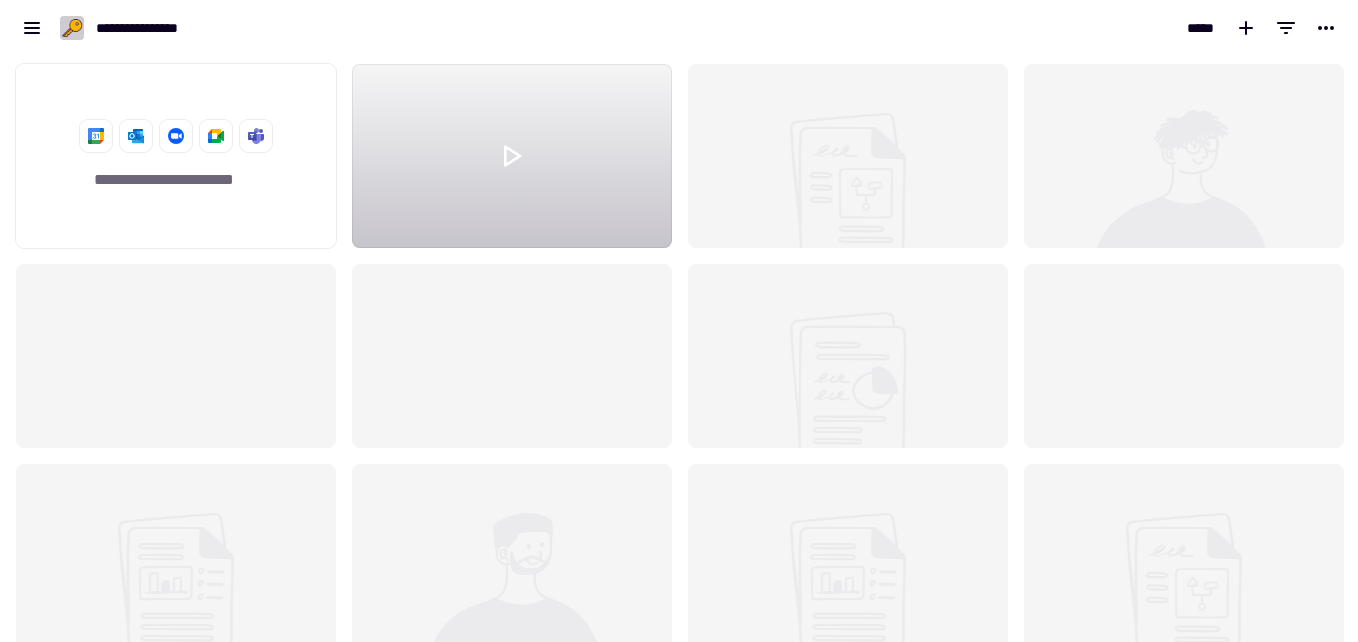 scroll, scrollTop: 16, scrollLeft: 16, axis: both 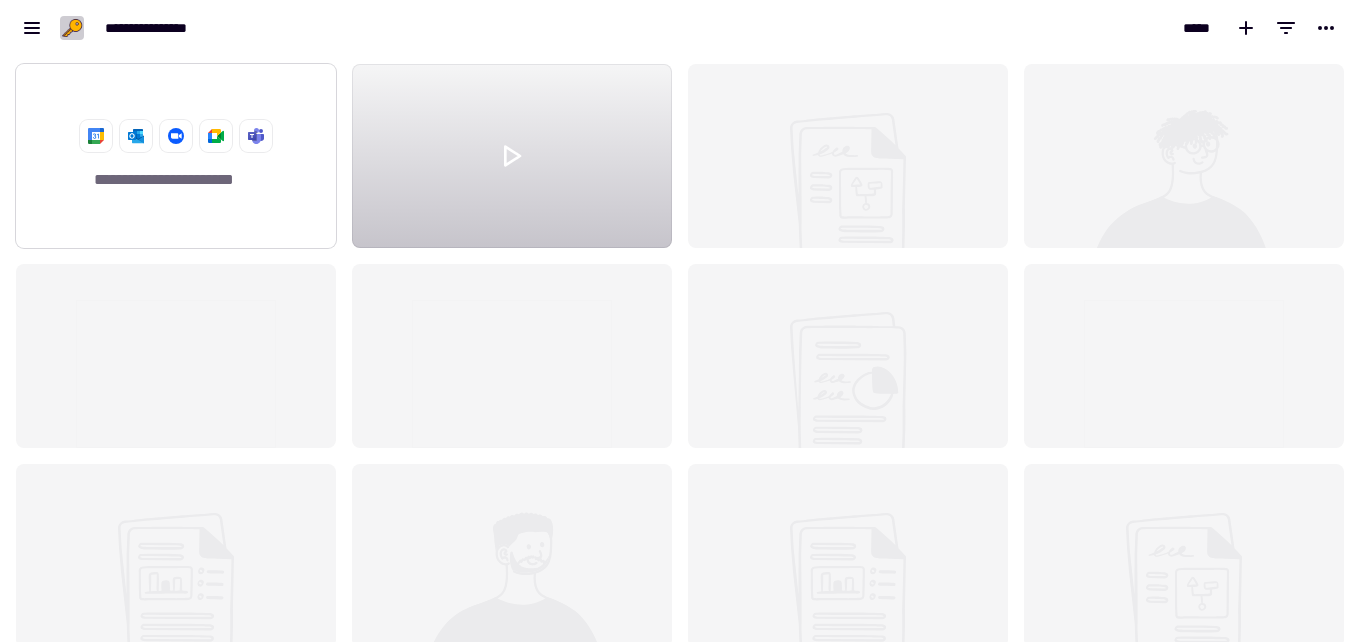 click on "**********" 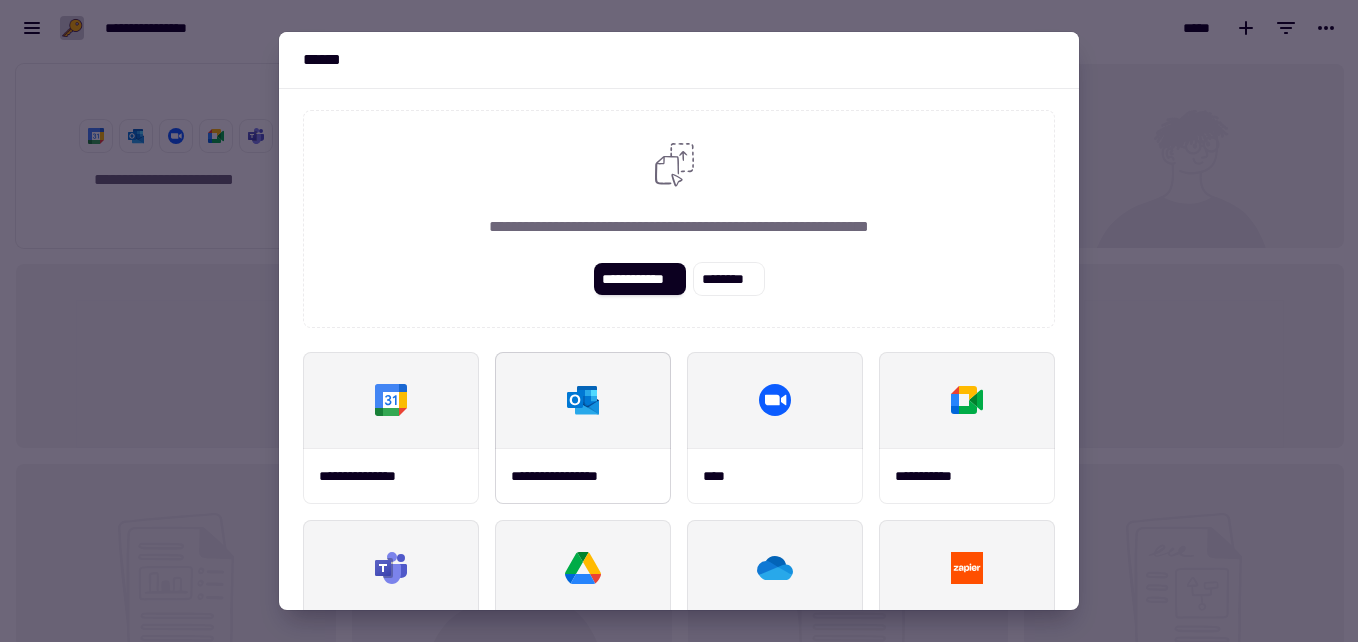 scroll, scrollTop: 0, scrollLeft: 0, axis: both 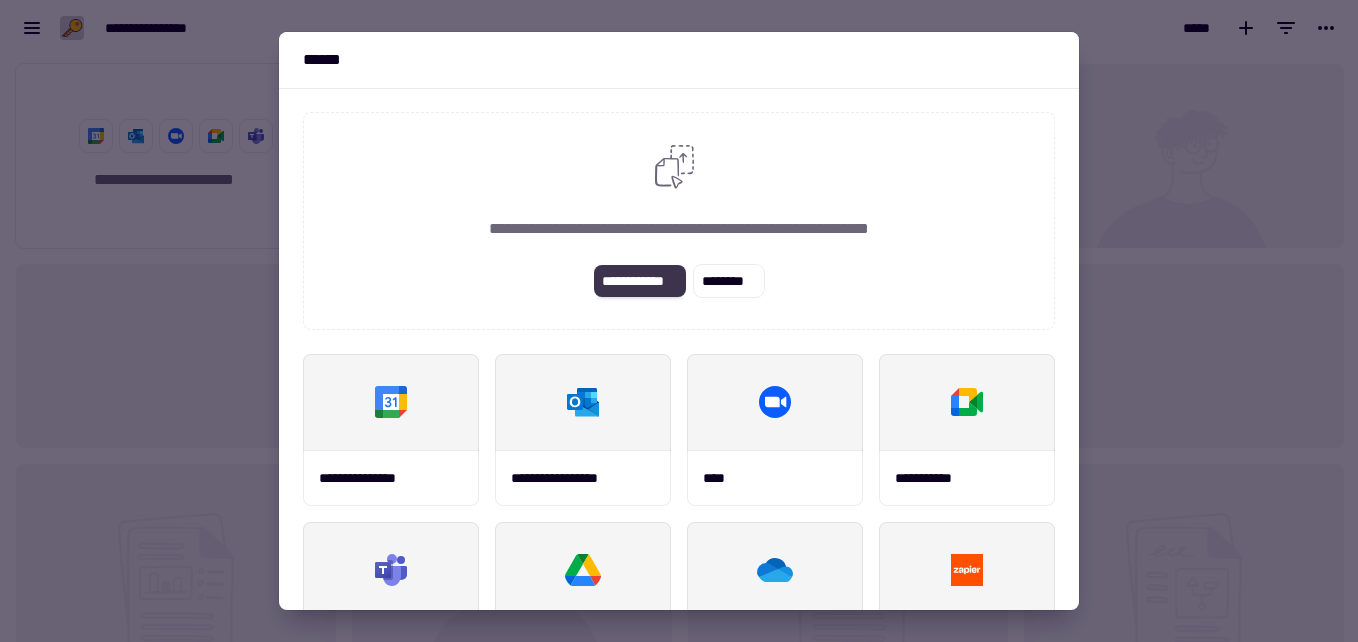 click on "**********" 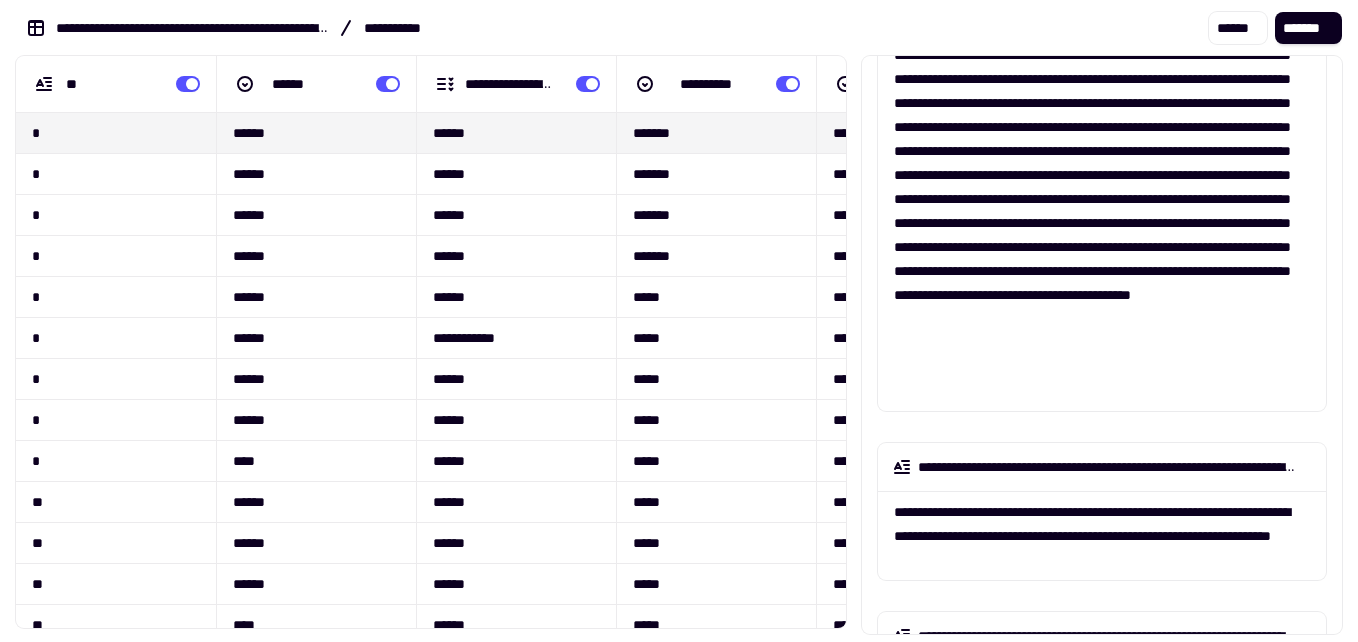 scroll, scrollTop: 2859, scrollLeft: 0, axis: vertical 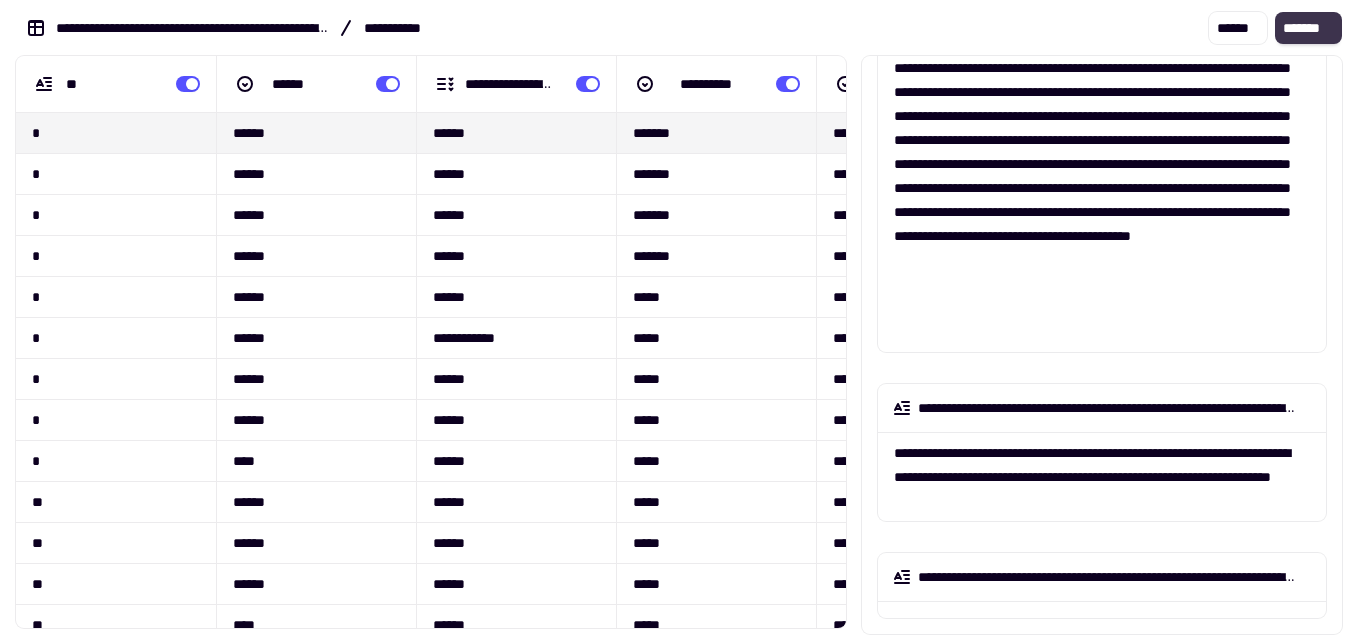 click on "*******" 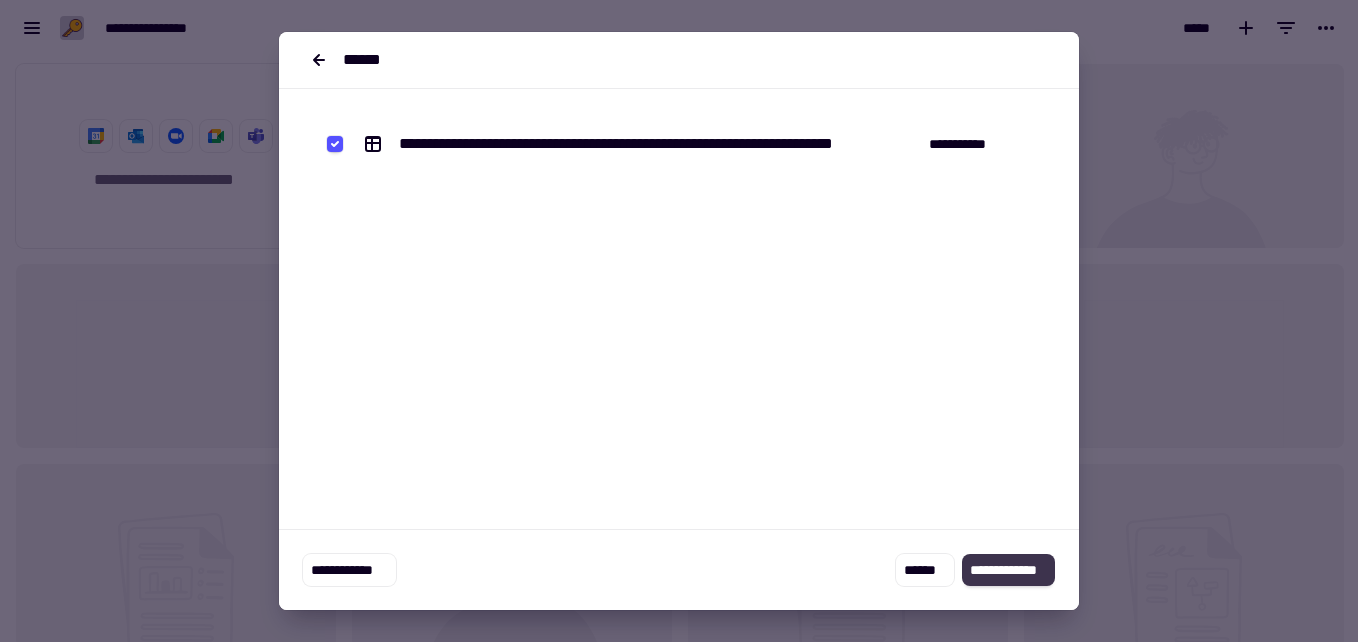 click on "**********" 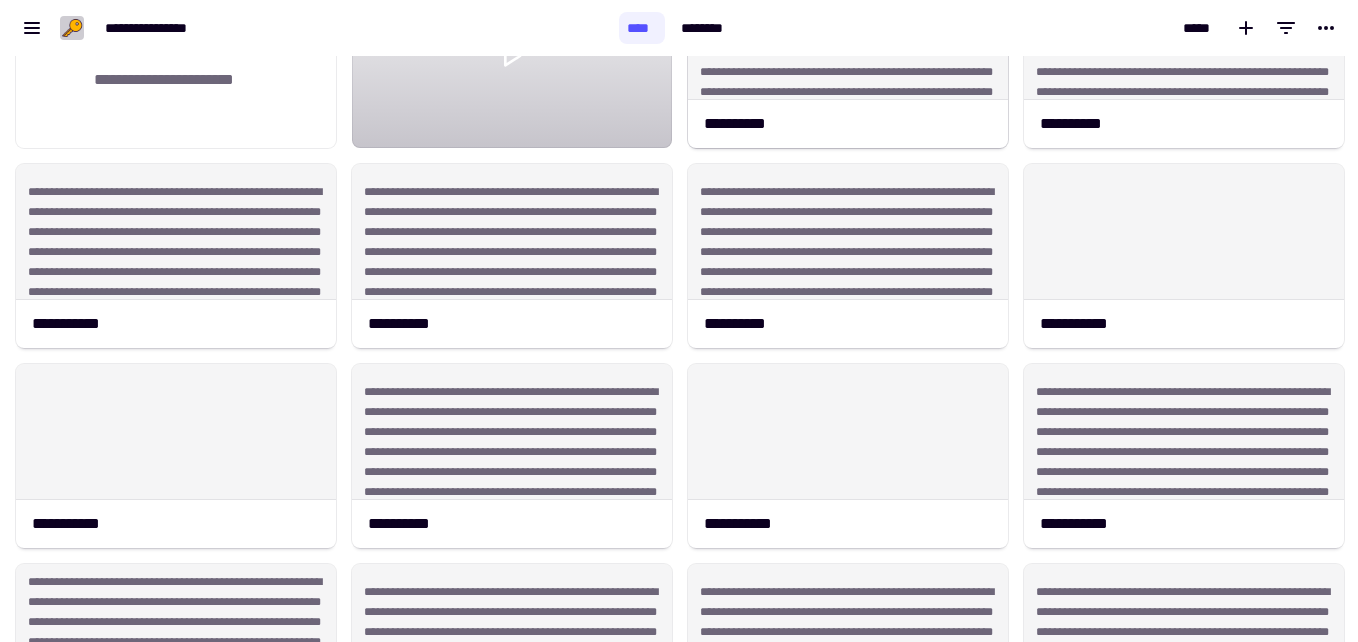 scroll, scrollTop: 0, scrollLeft: 0, axis: both 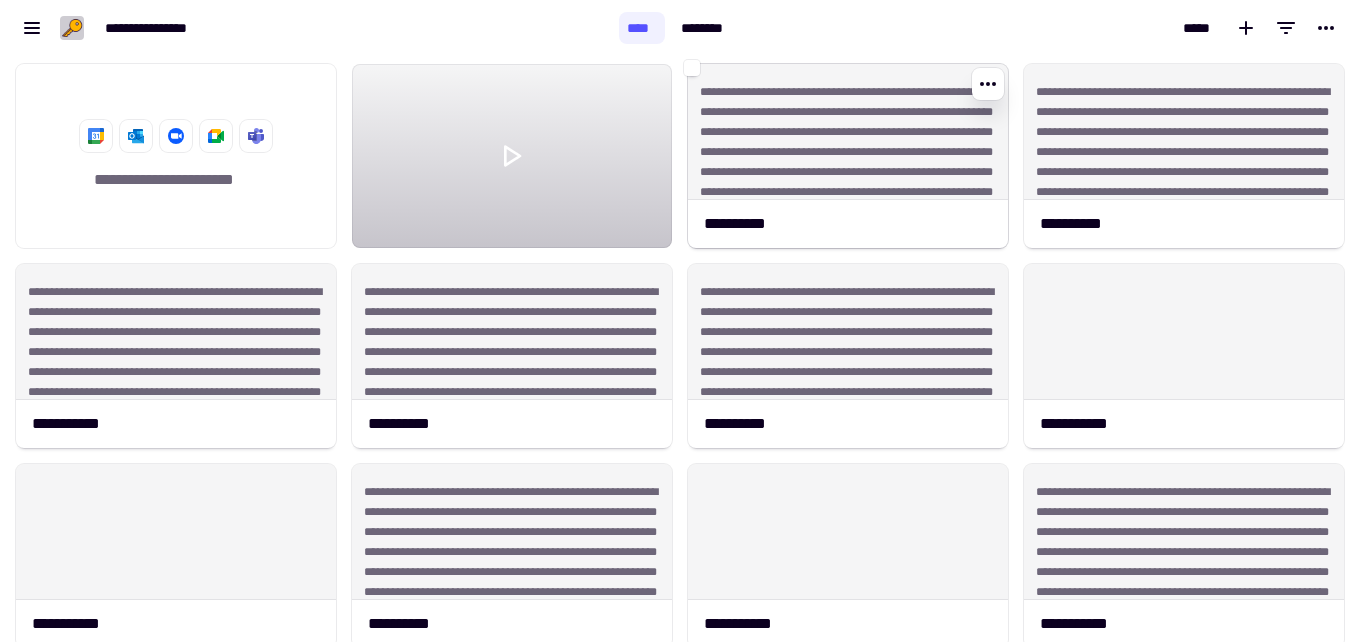click on "**********" 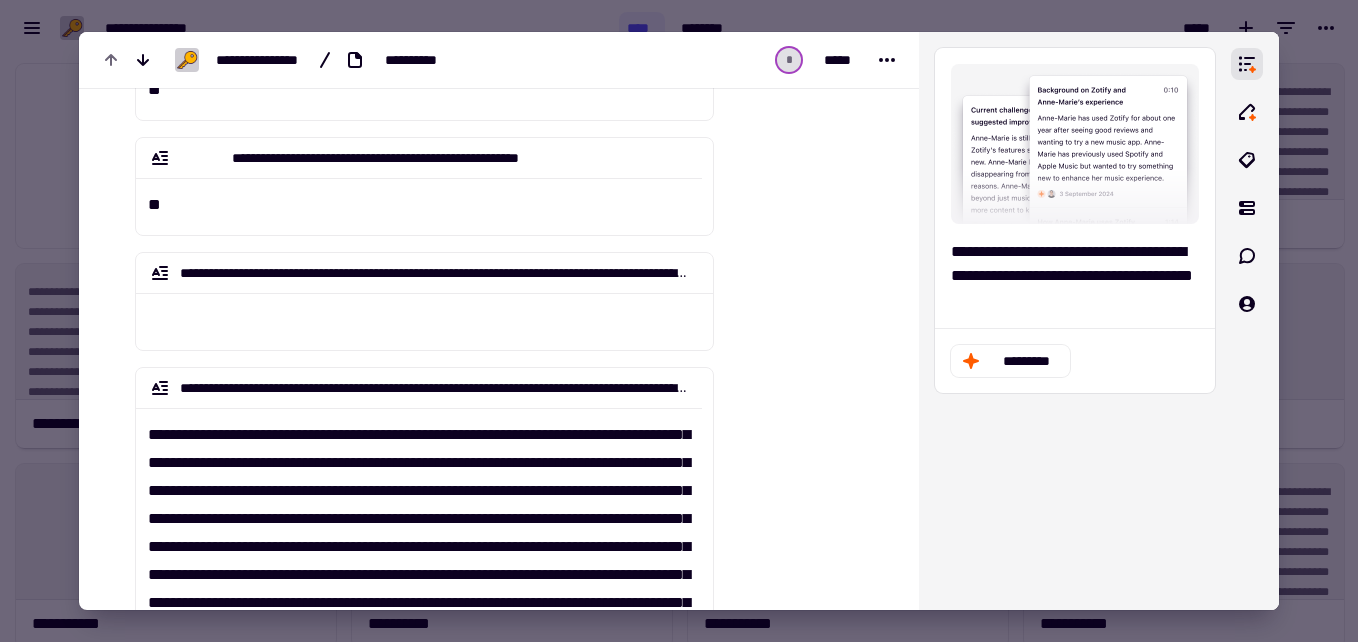 scroll, scrollTop: 1100, scrollLeft: 0, axis: vertical 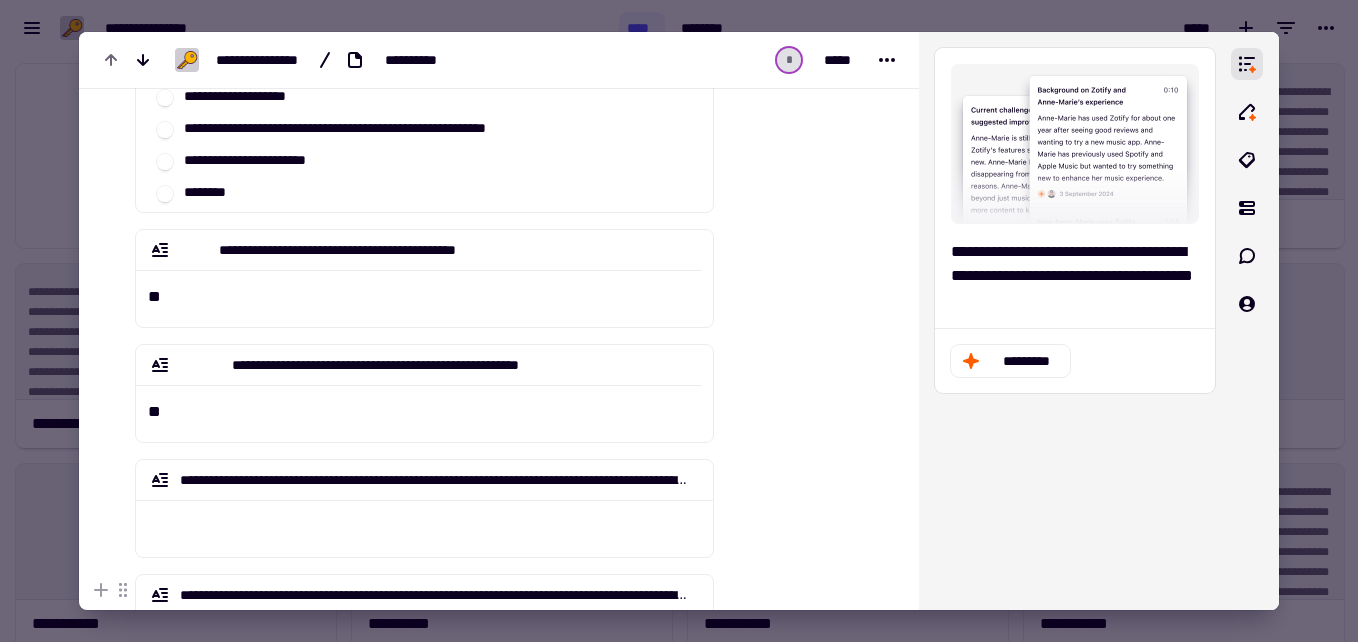 click at bounding box center (679, 321) 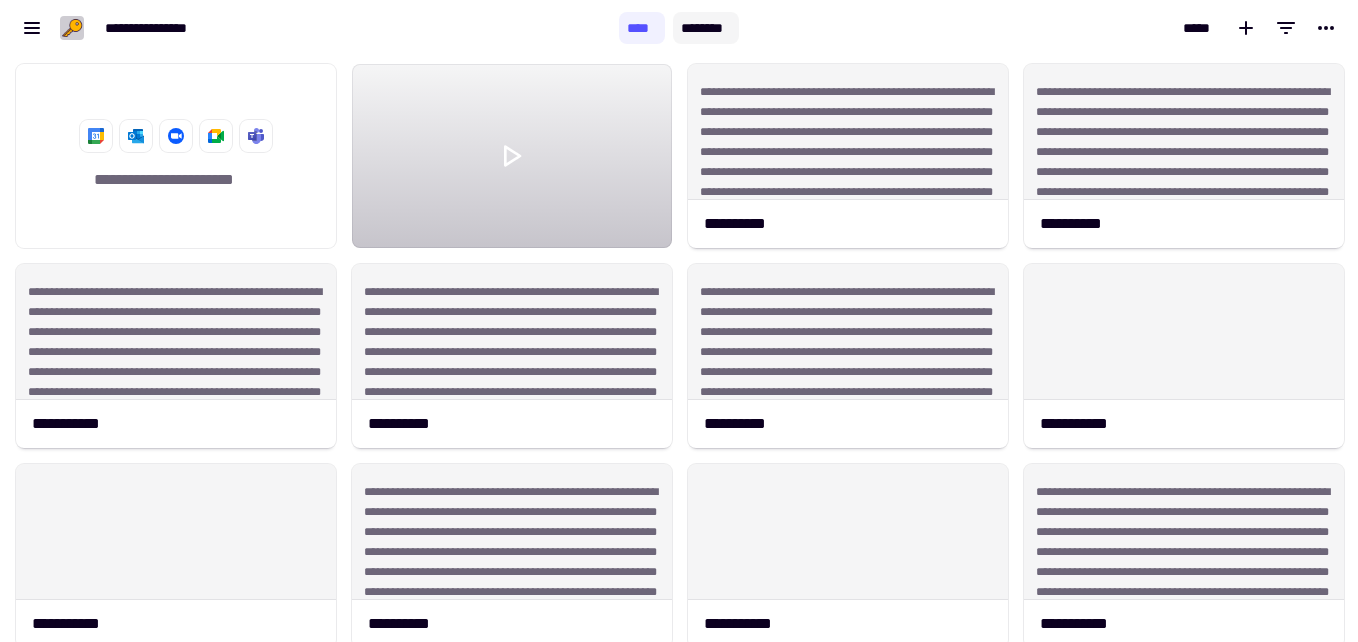 click on "********" 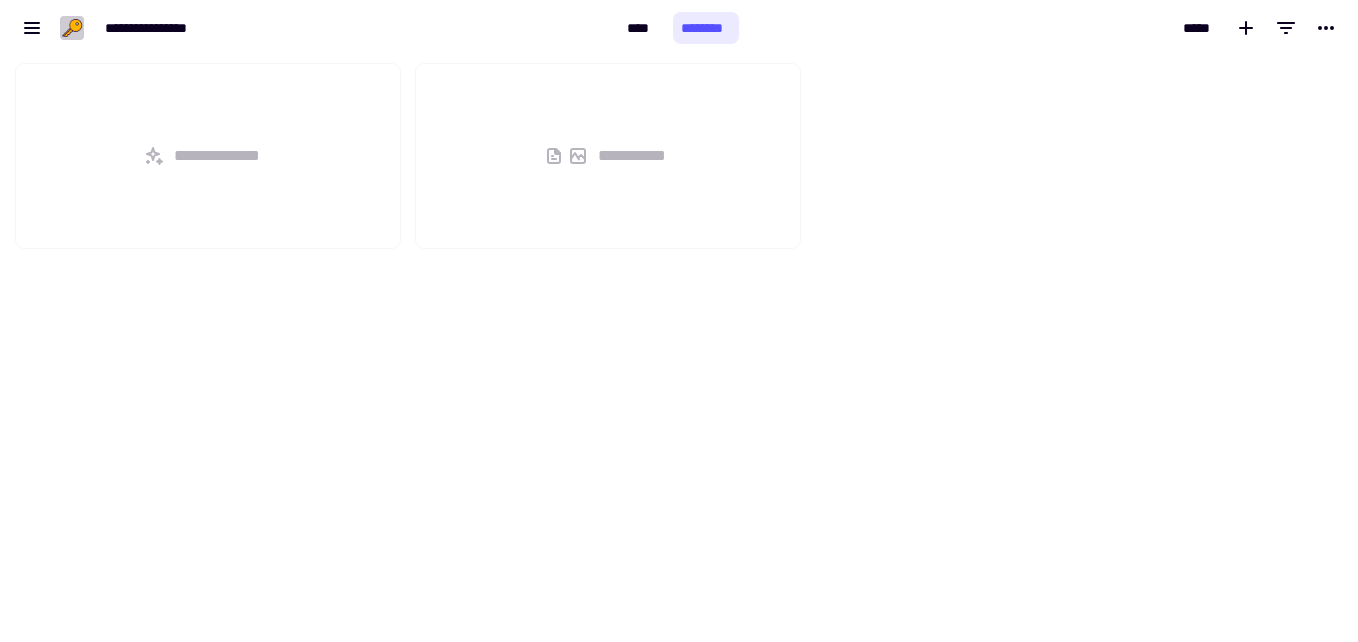 scroll, scrollTop: 16, scrollLeft: 16, axis: both 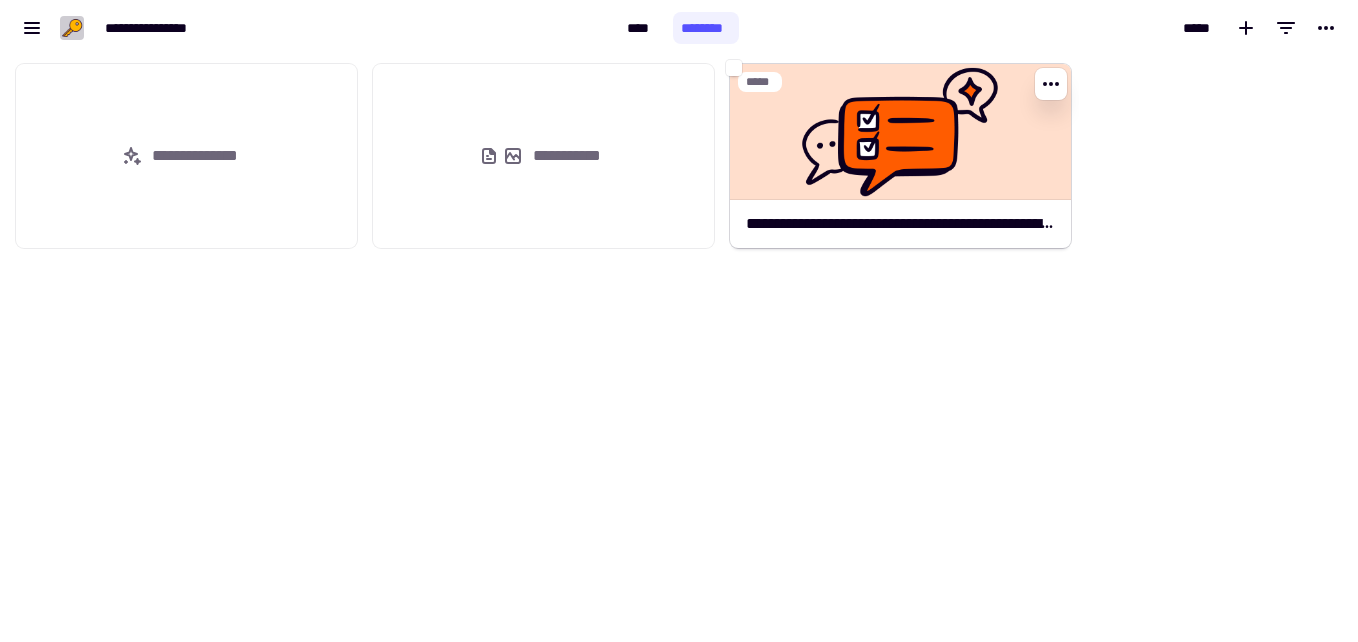 click on "**********" 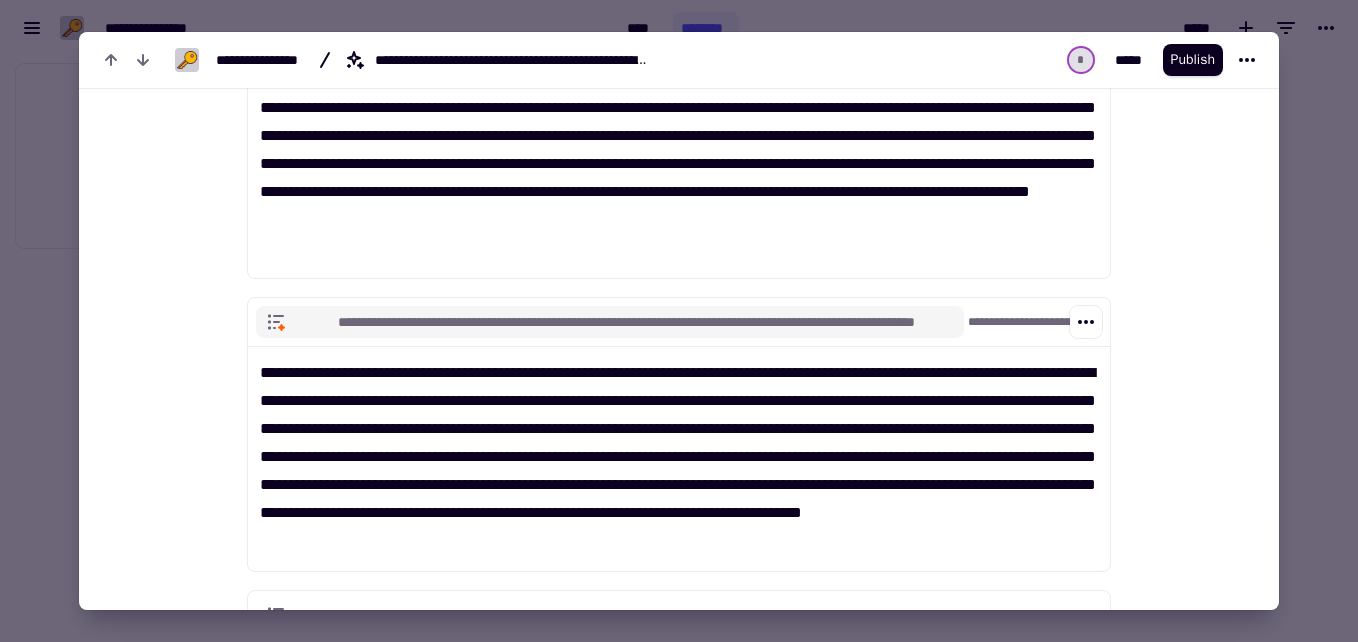 scroll, scrollTop: 2600, scrollLeft: 0, axis: vertical 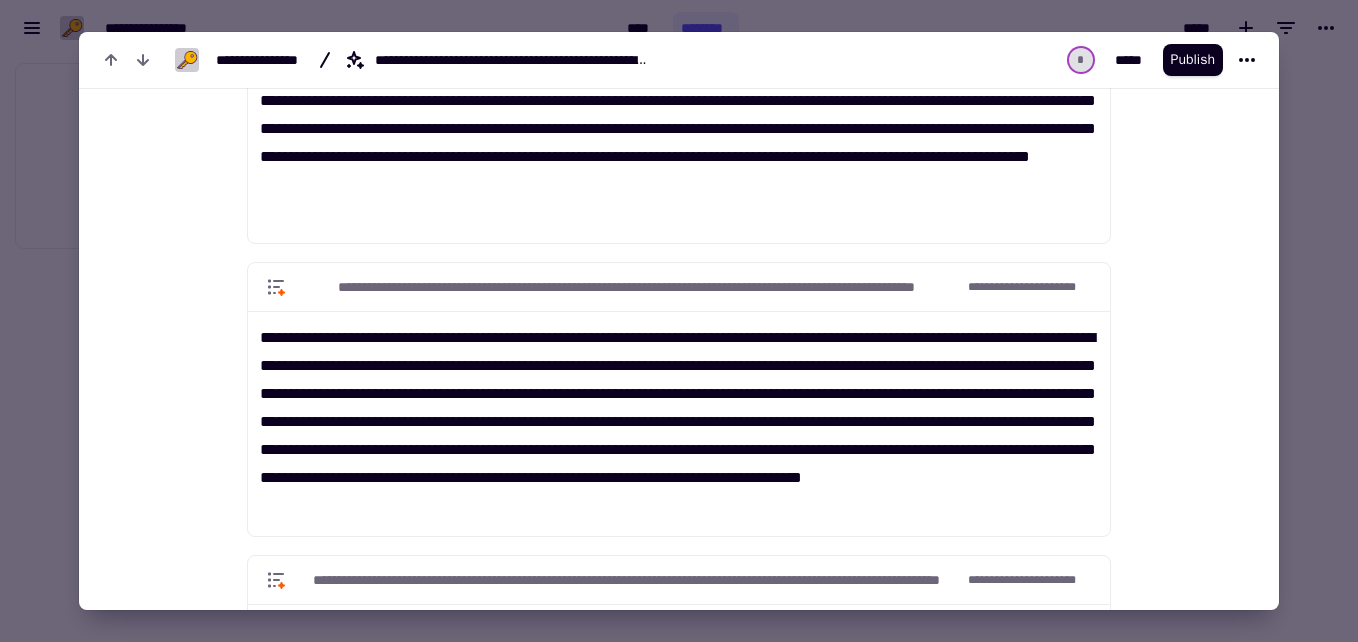 click at bounding box center (679, 321) 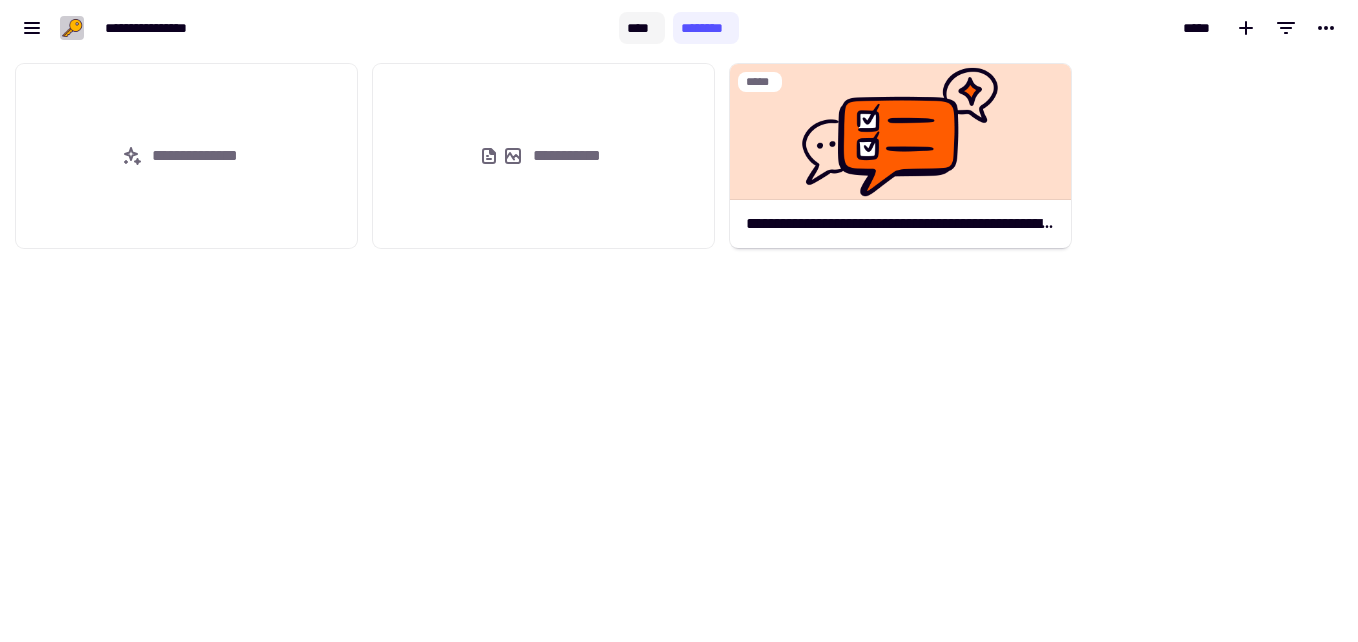 click on "****" 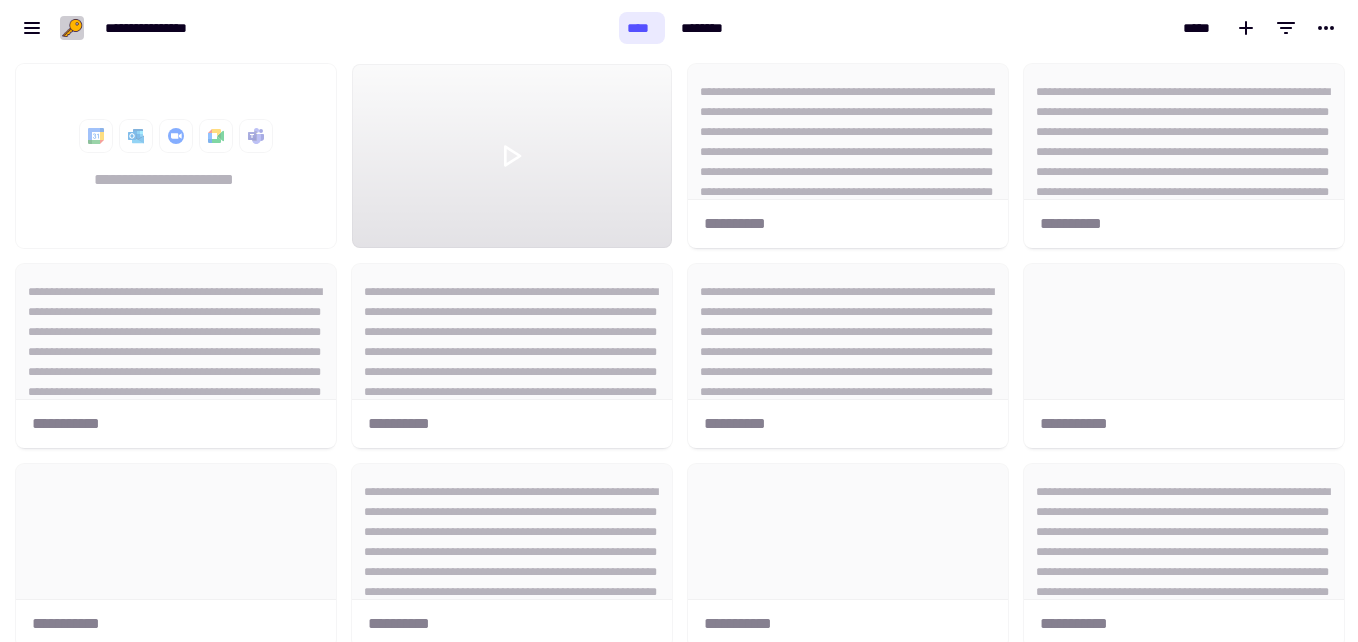 scroll, scrollTop: 16, scrollLeft: 16, axis: both 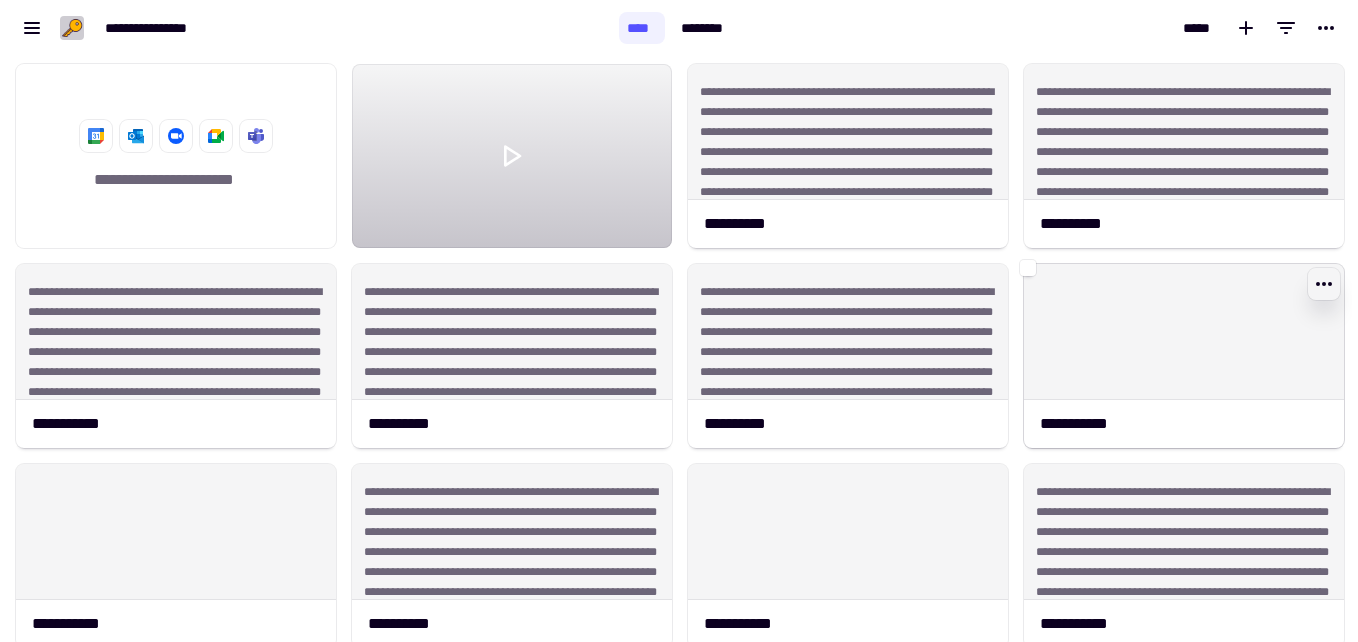click 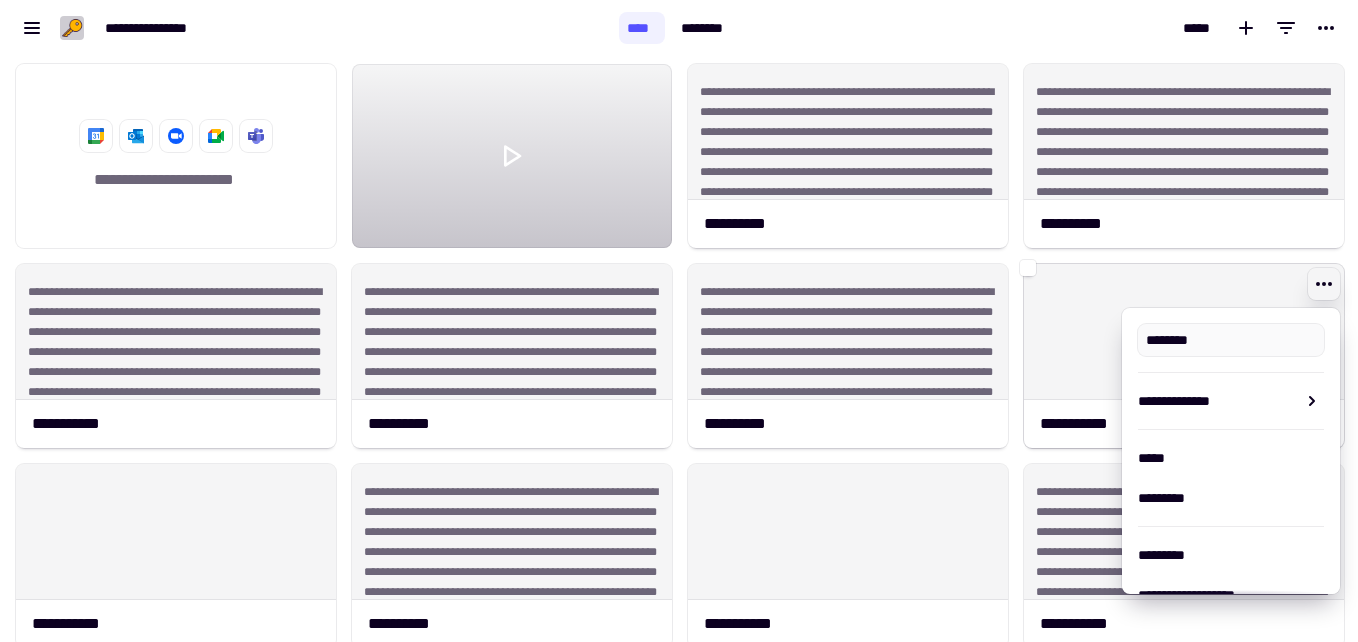 type on "**********" 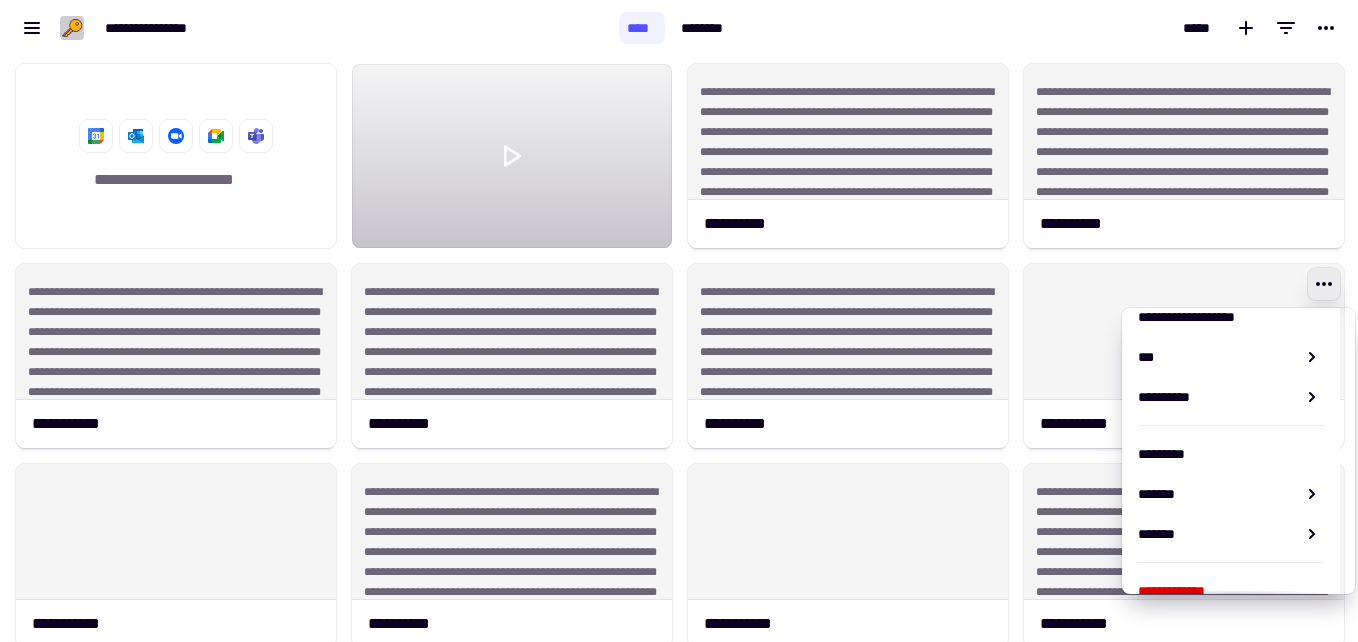 scroll, scrollTop: 303, scrollLeft: 0, axis: vertical 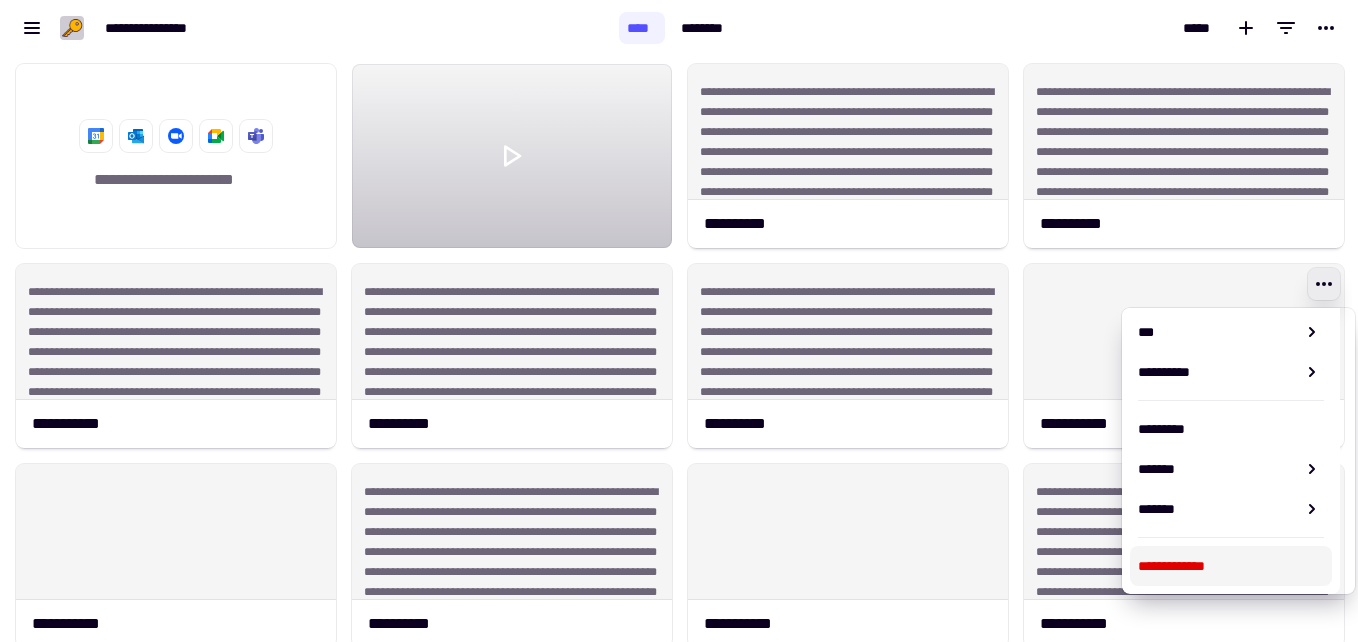 click on "**********" at bounding box center (1231, 566) 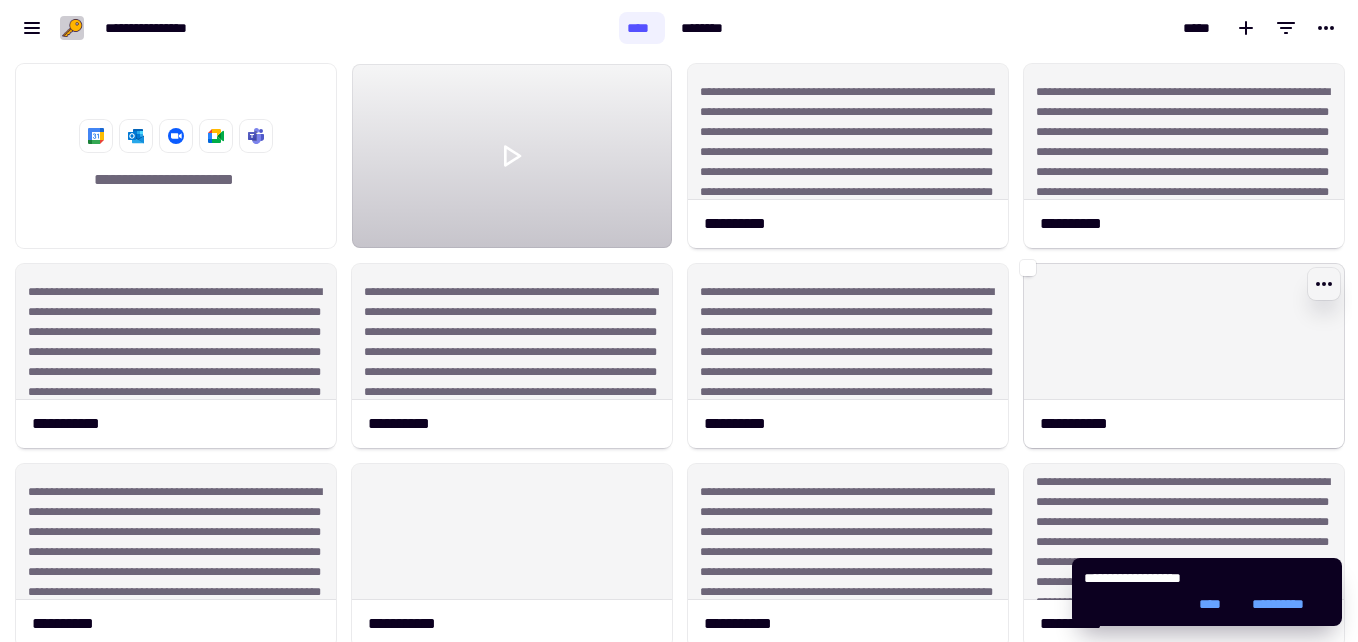 click 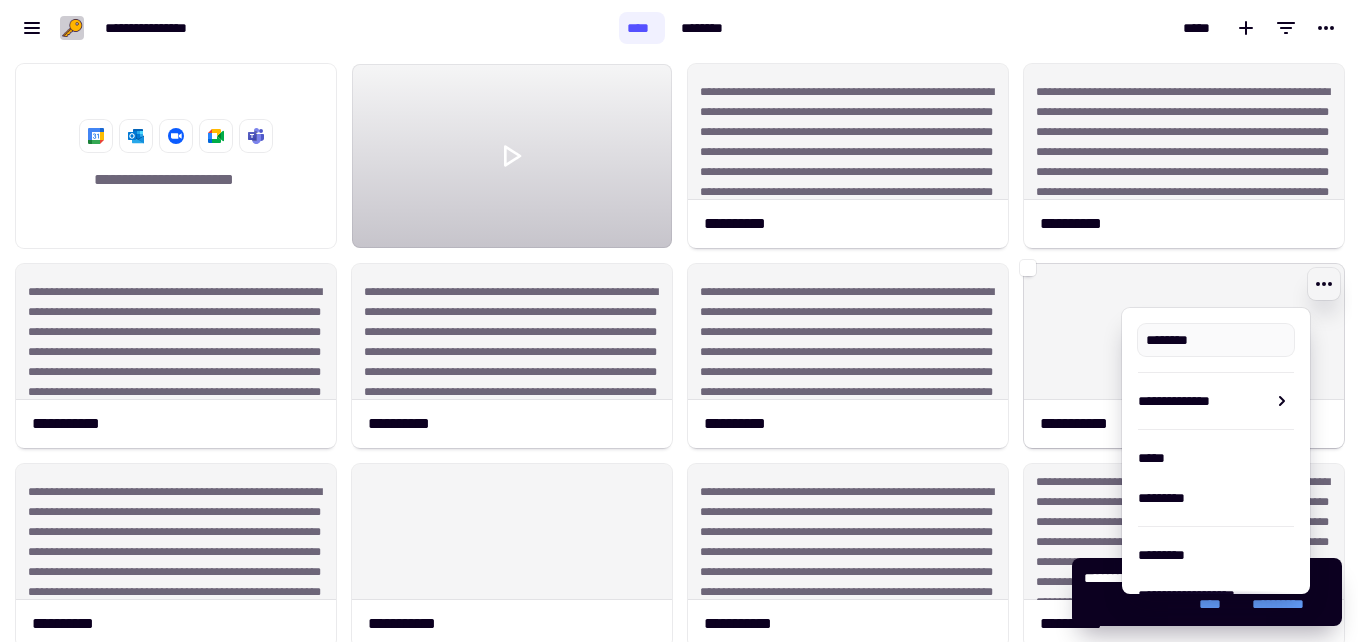 type on "**********" 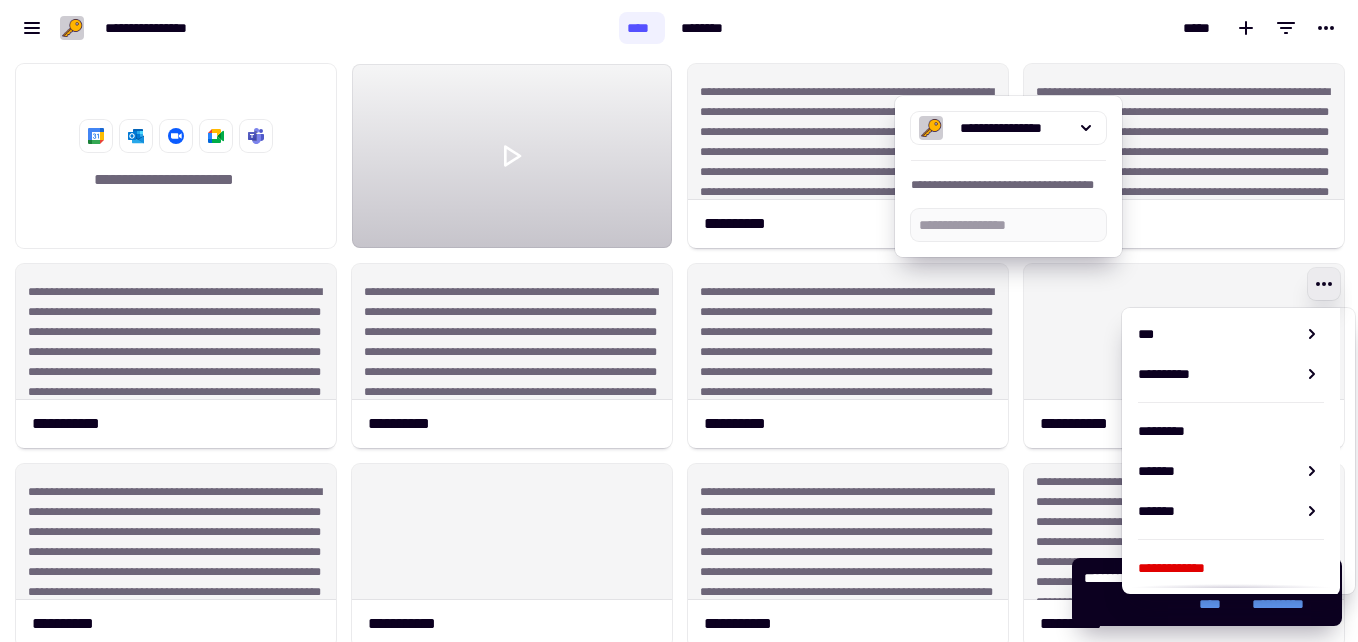 scroll, scrollTop: 303, scrollLeft: 0, axis: vertical 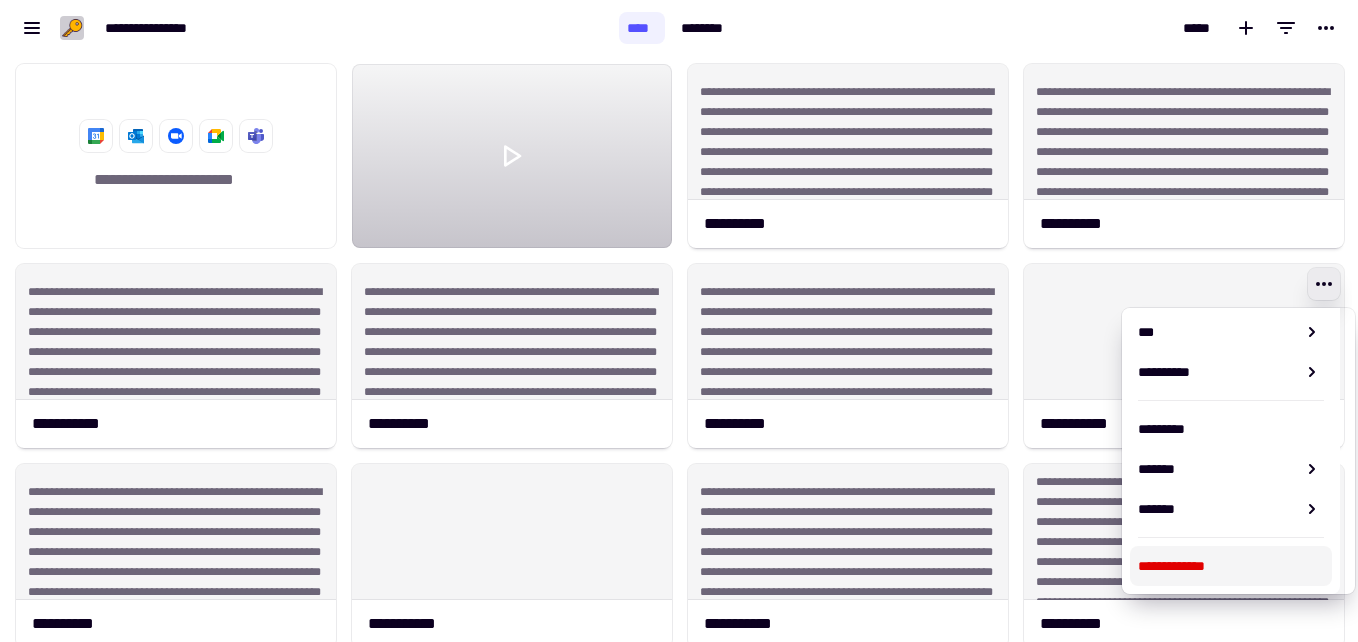 click on "**********" at bounding box center (1231, 566) 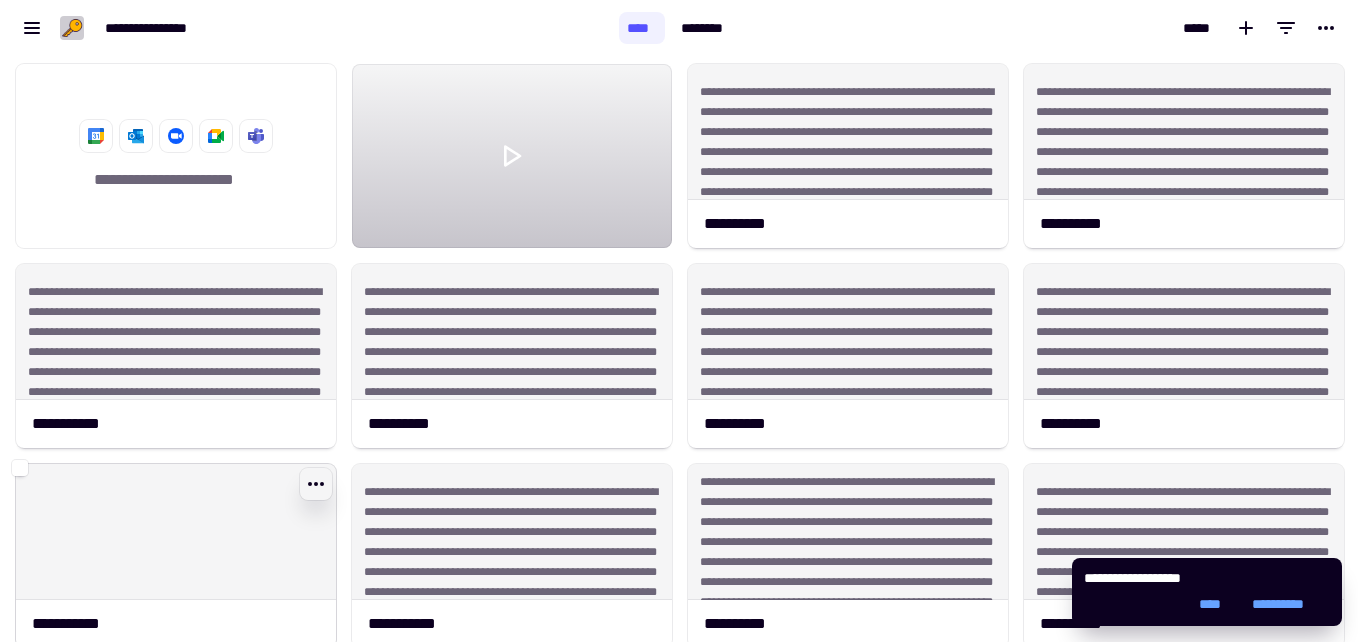 click 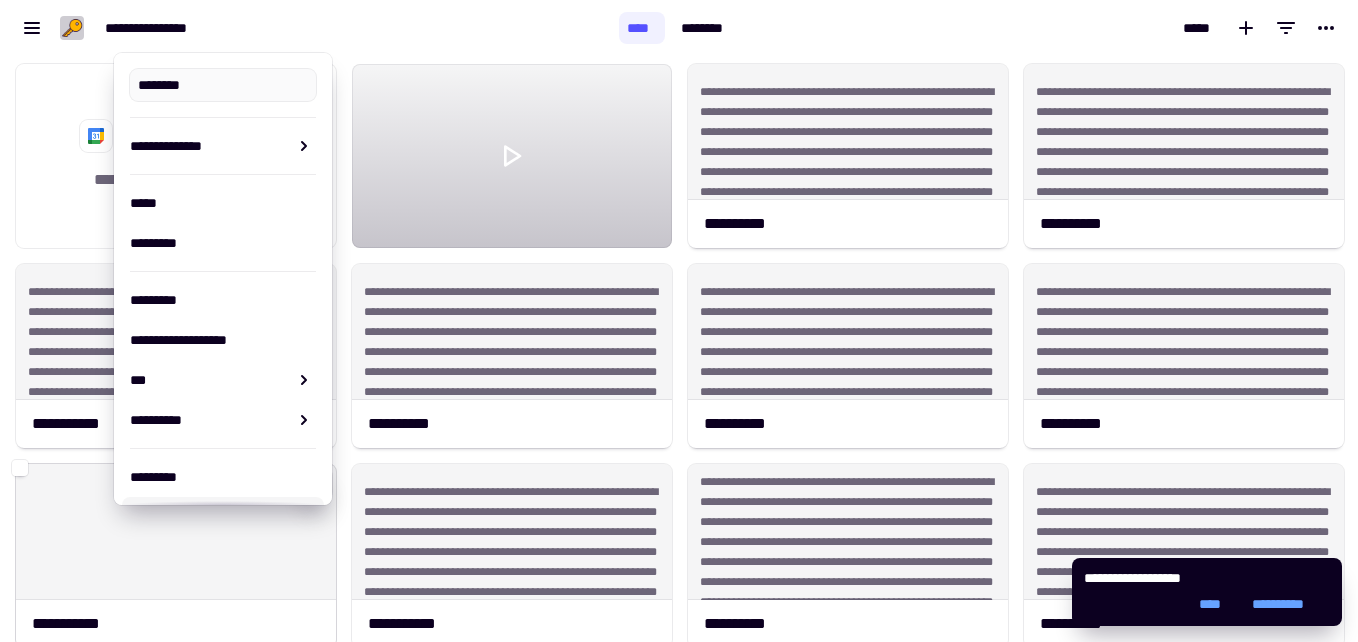 type on "**********" 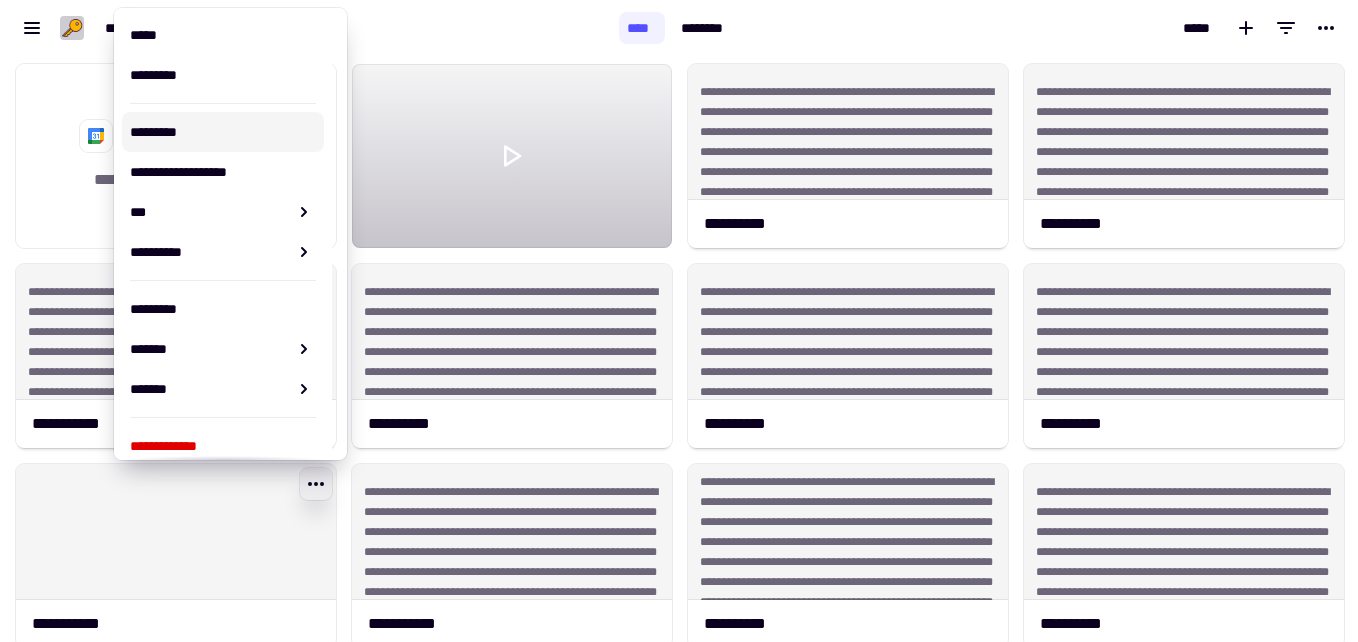 scroll, scrollTop: 137, scrollLeft: 0, axis: vertical 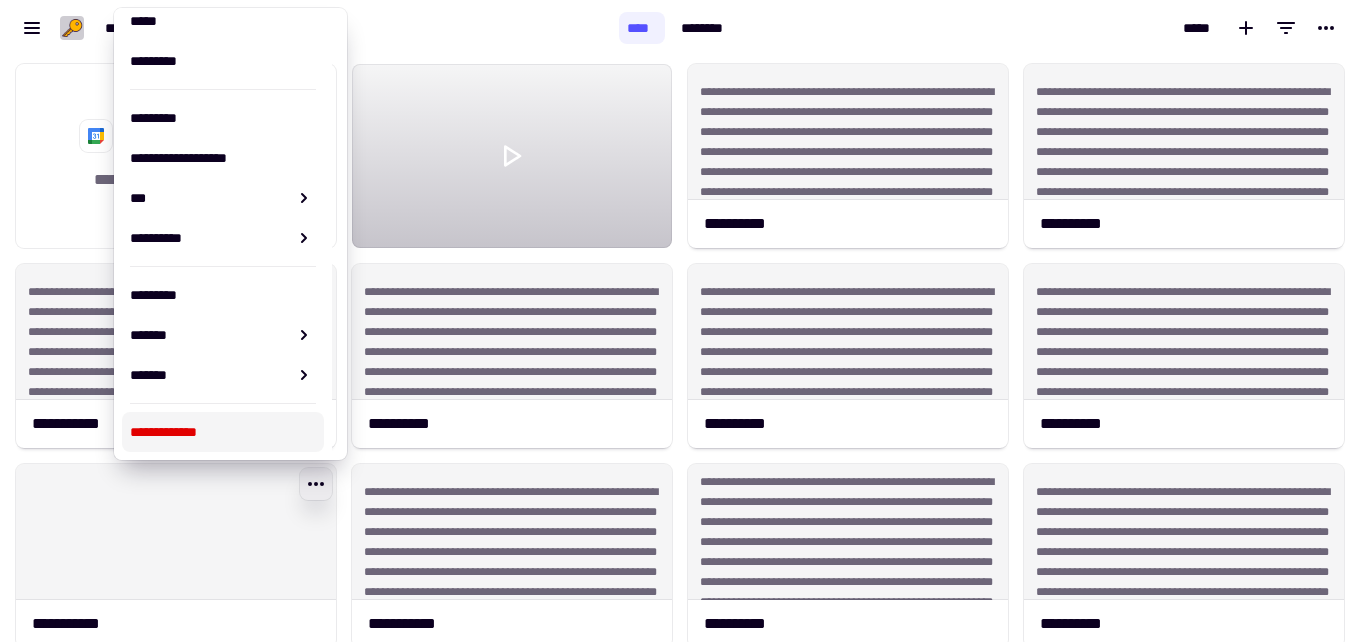 click on "**********" at bounding box center (223, 432) 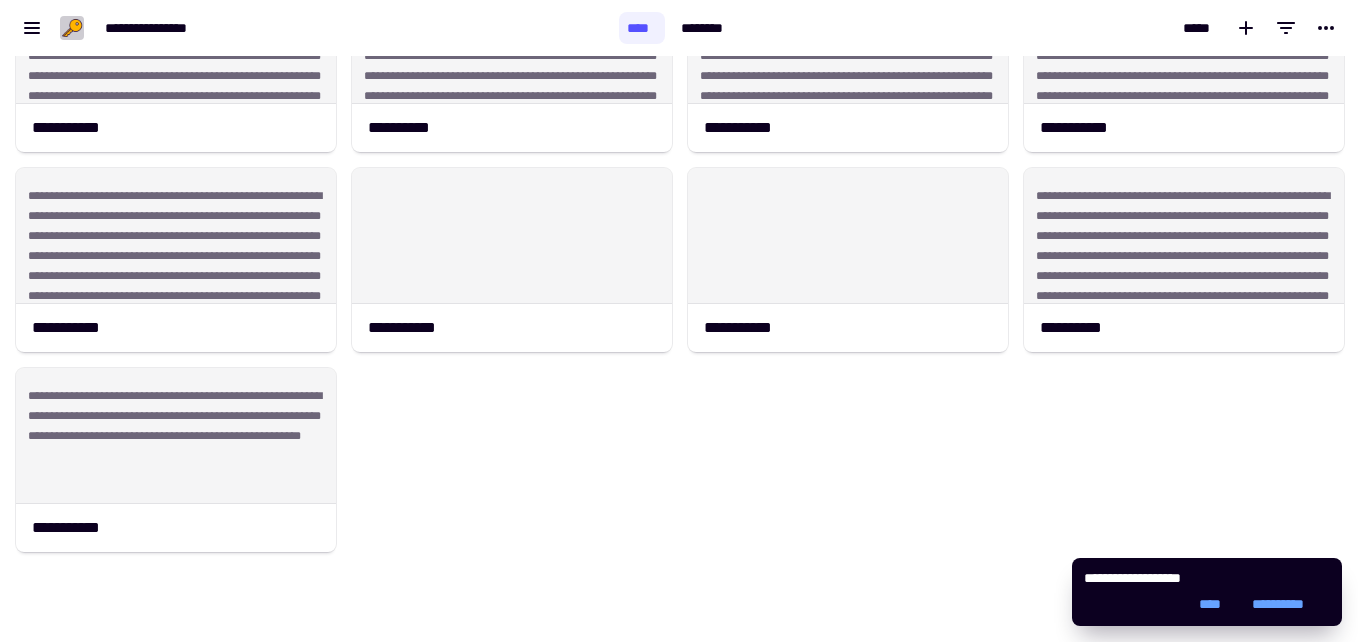 scroll, scrollTop: 499, scrollLeft: 0, axis: vertical 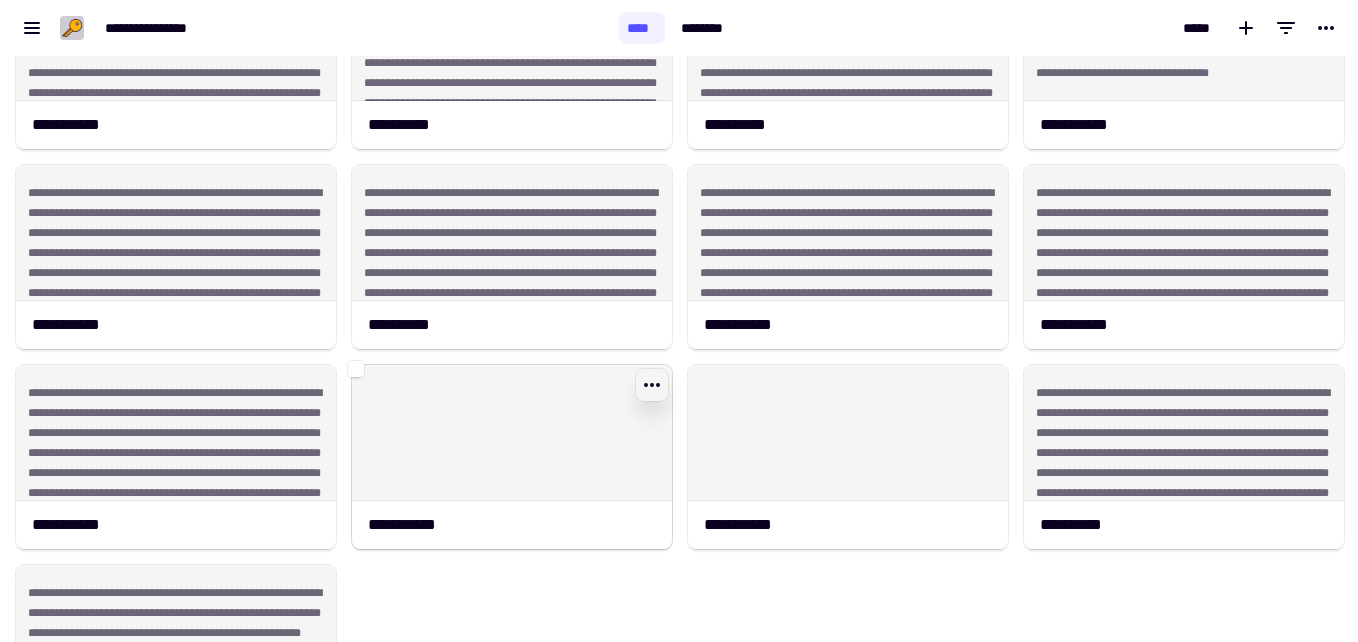 click 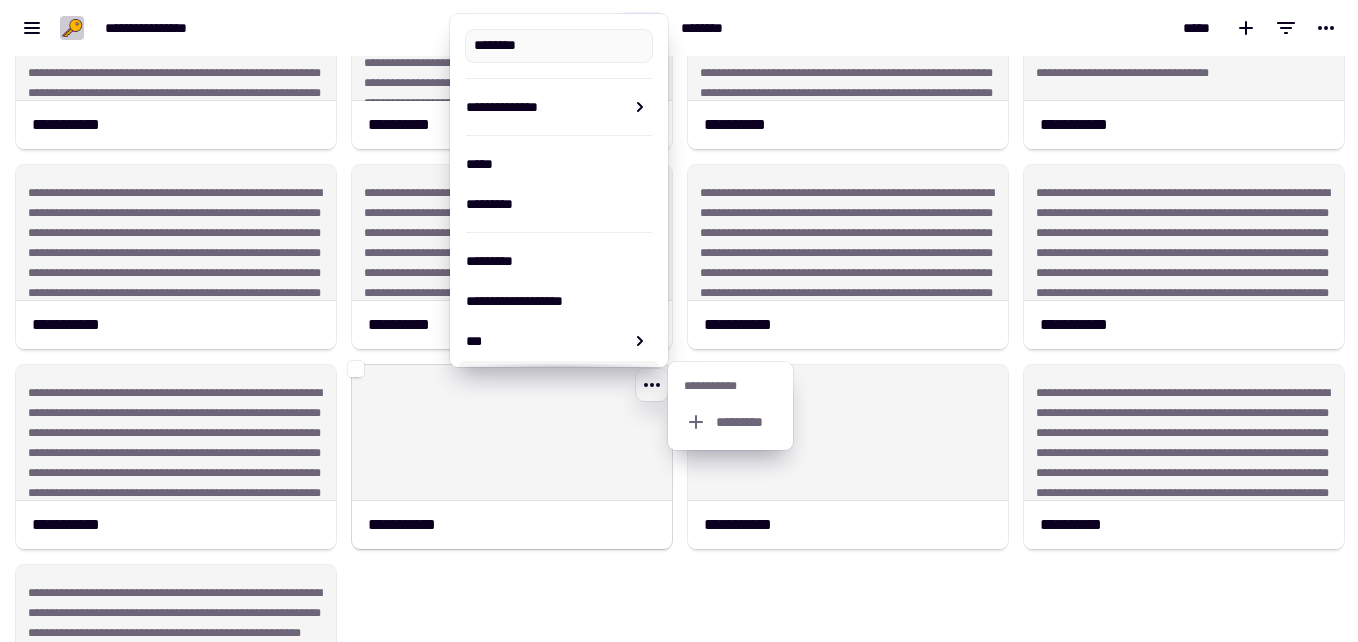 type on "**********" 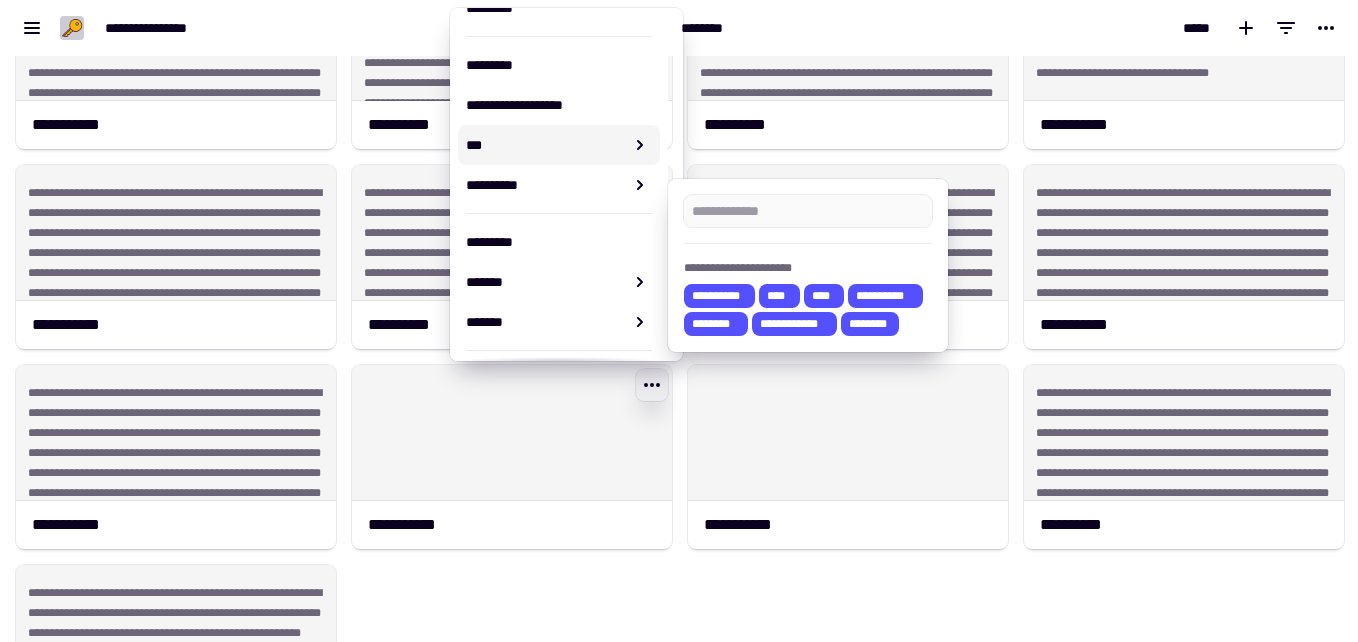 scroll, scrollTop: 236, scrollLeft: 0, axis: vertical 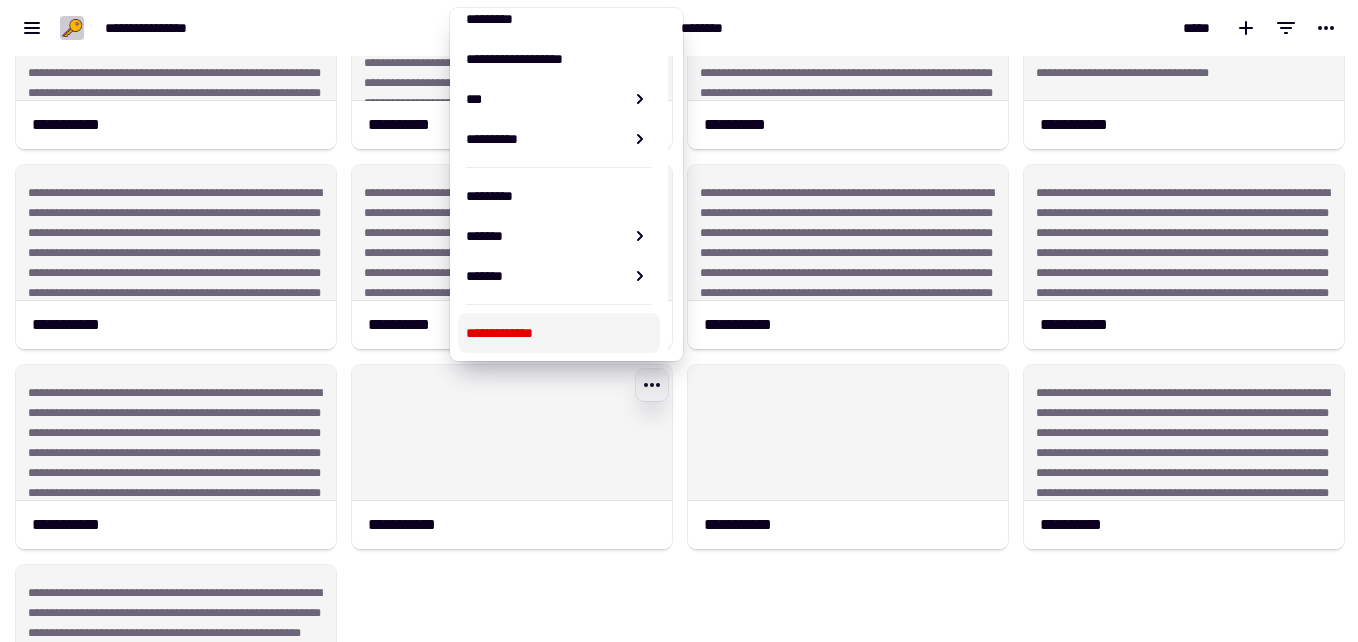 click on "**********" at bounding box center [559, 333] 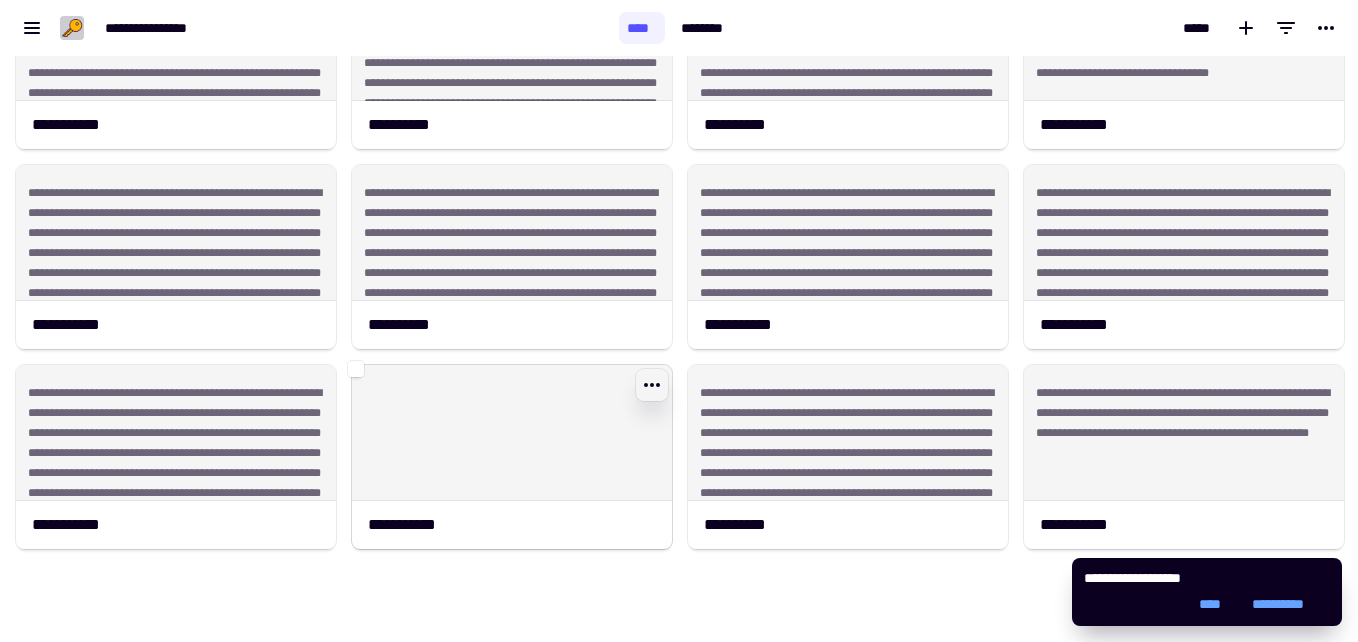 click 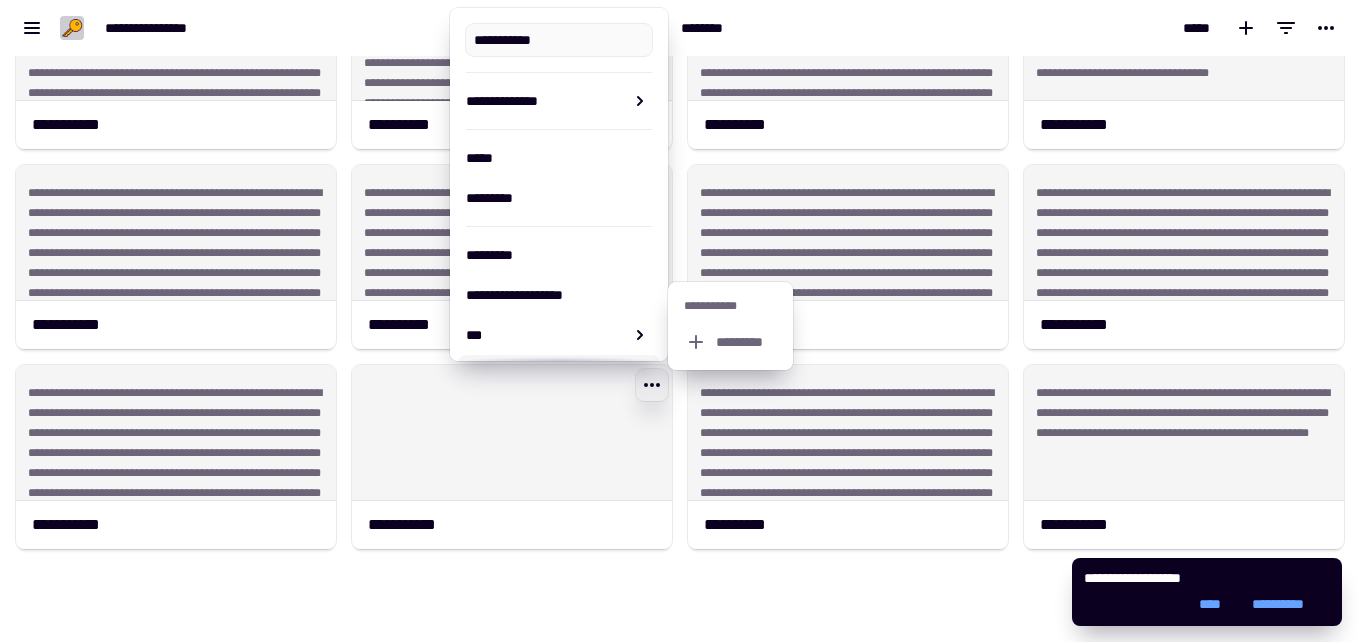 scroll, scrollTop: 236, scrollLeft: 0, axis: vertical 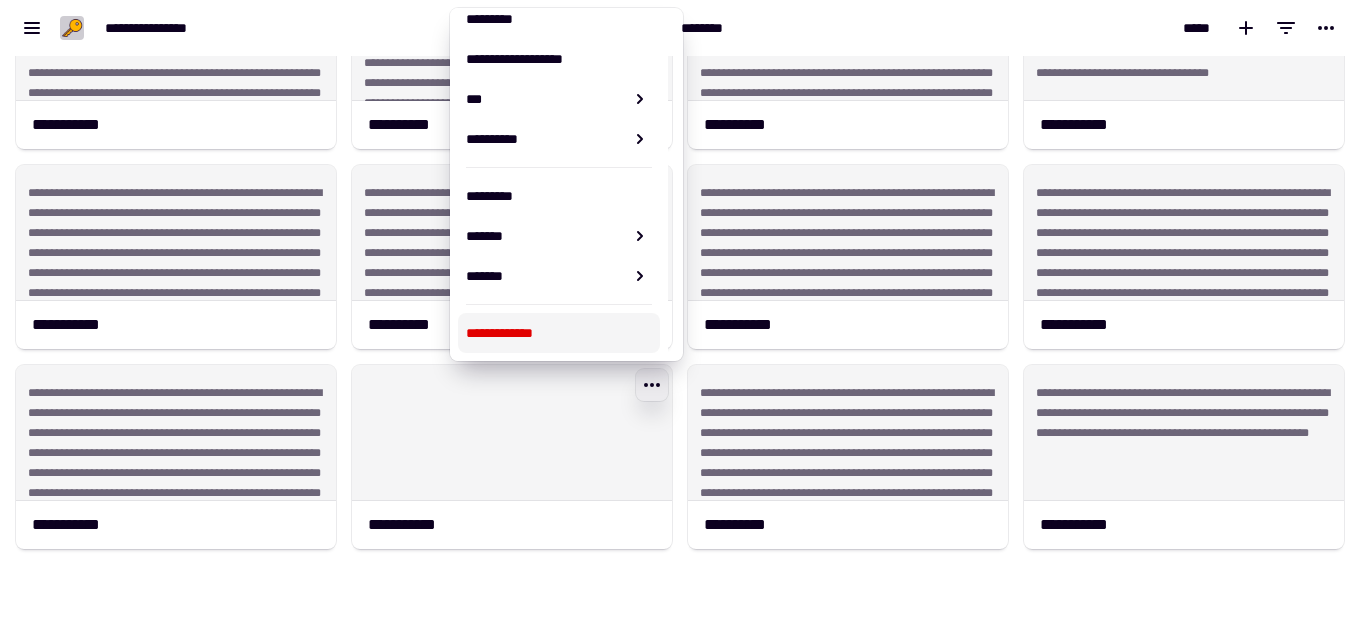 click on "**********" at bounding box center (559, 333) 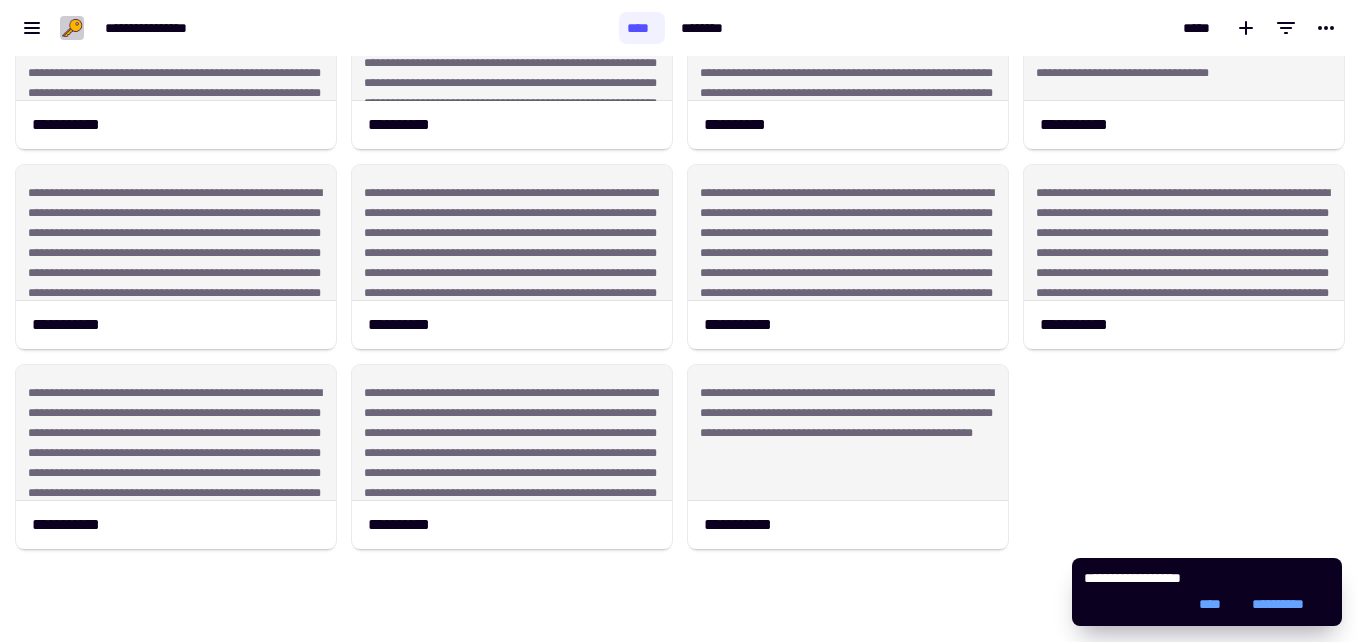 click on "**********" 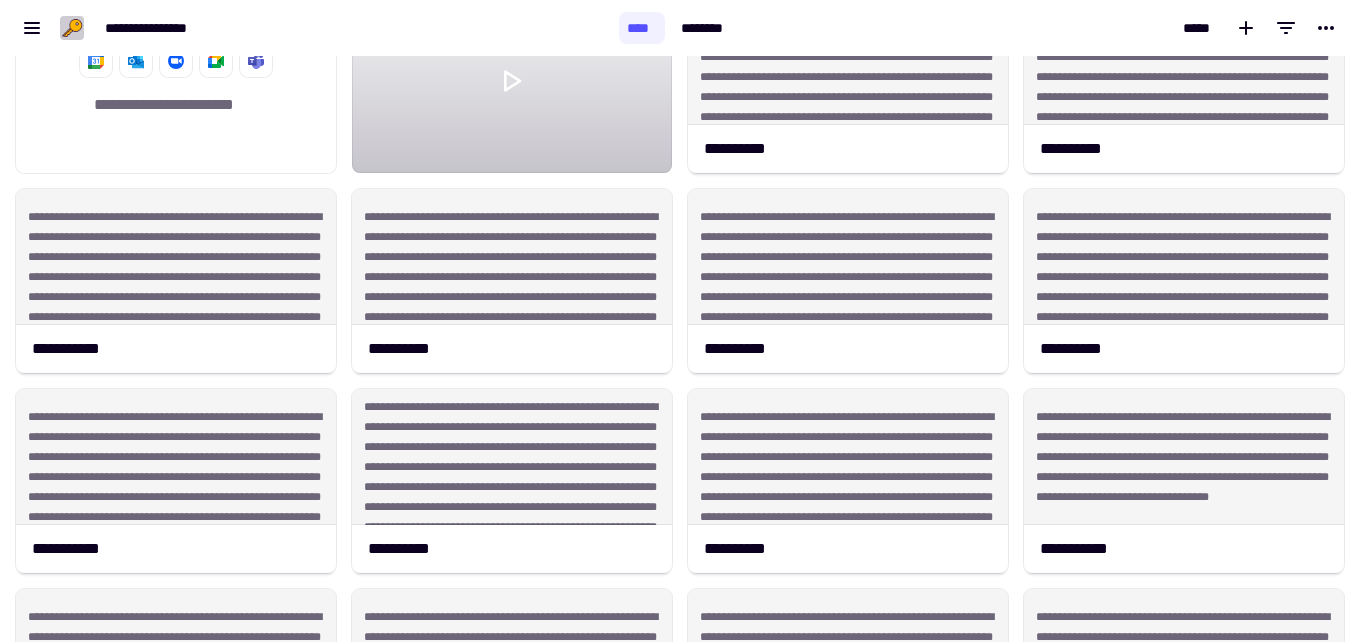 scroll, scrollTop: 0, scrollLeft: 0, axis: both 